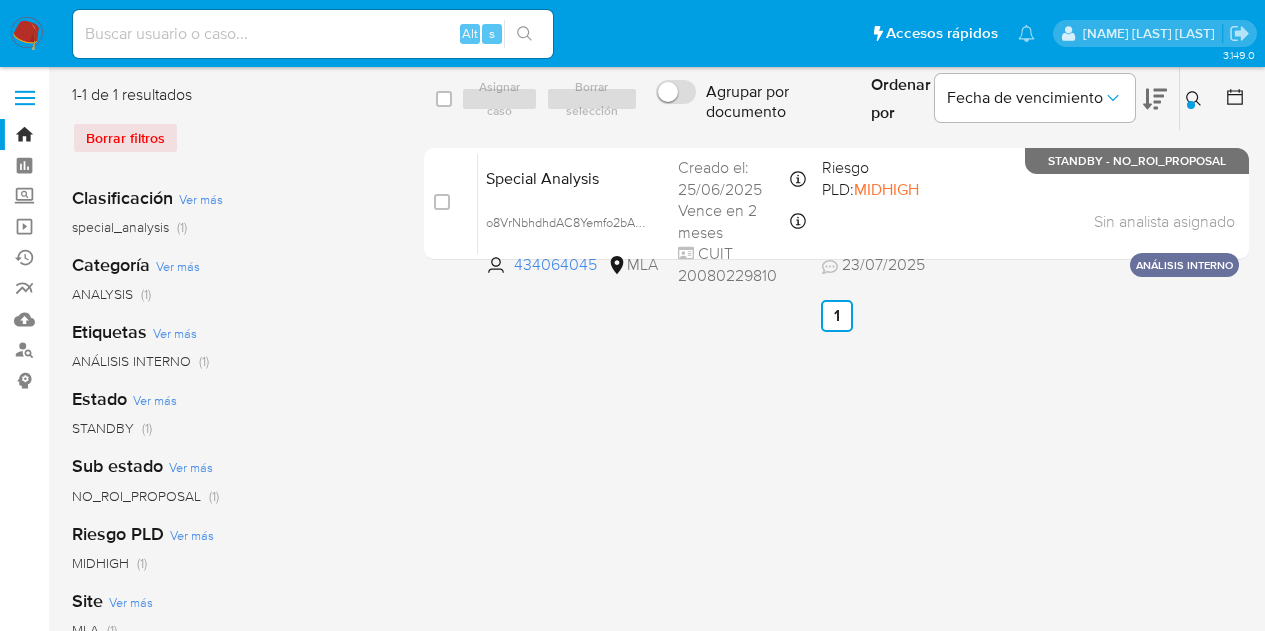 scroll, scrollTop: 0, scrollLeft: 0, axis: both 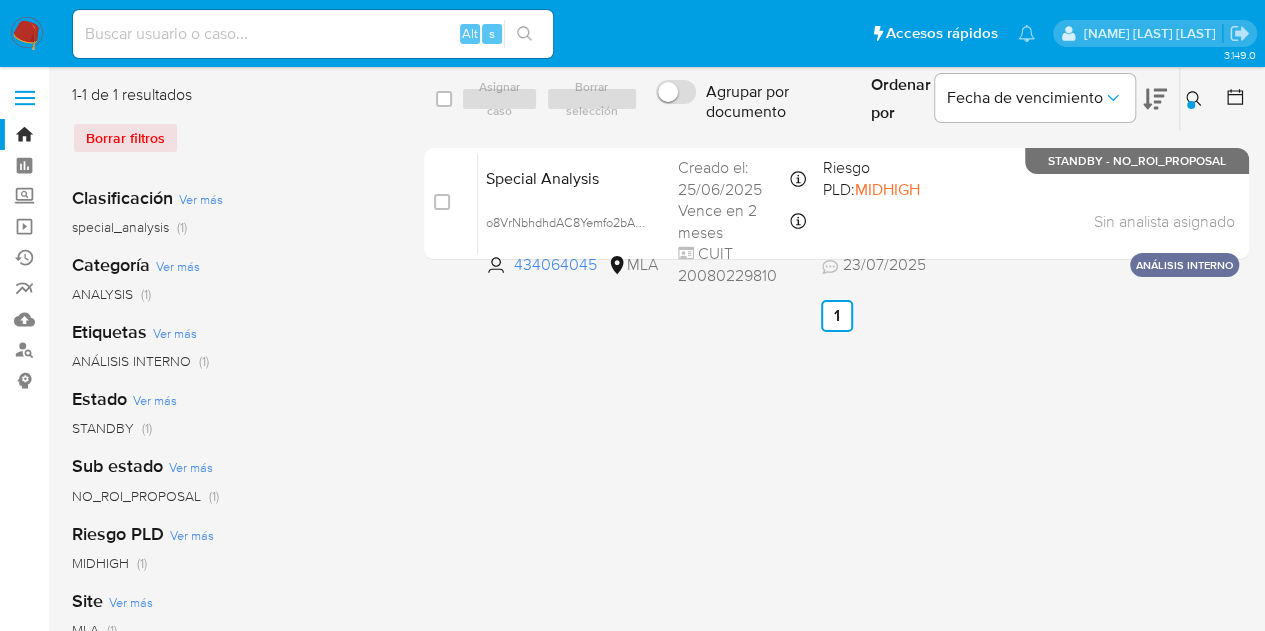 click at bounding box center (27, 34) 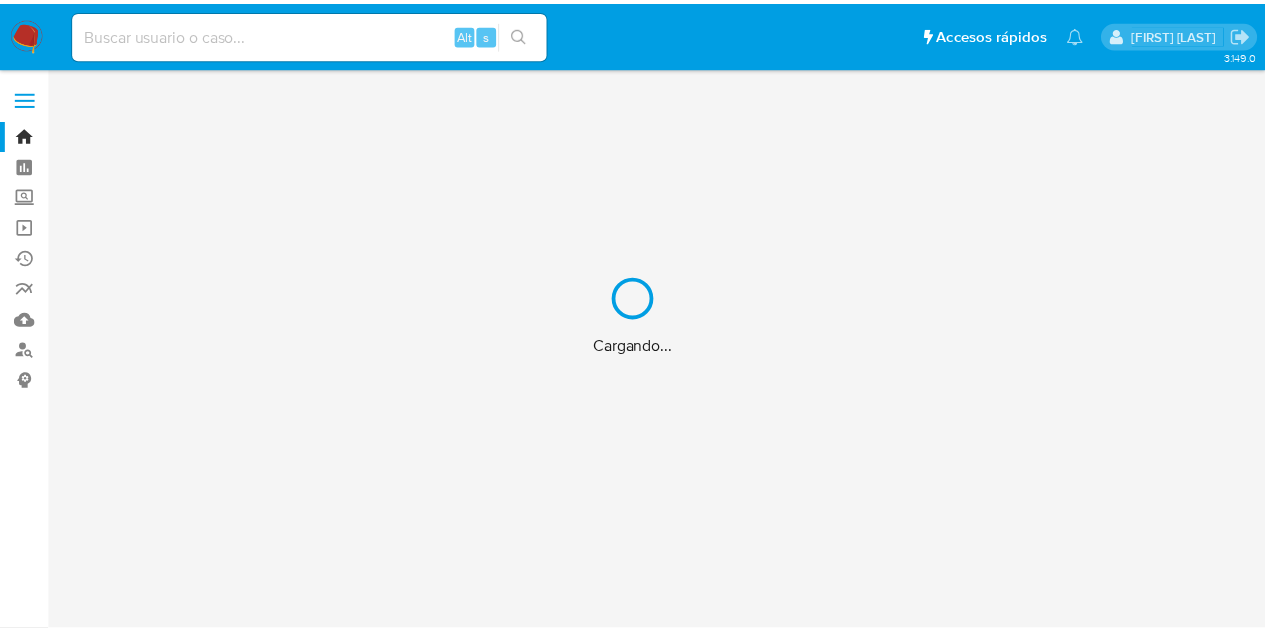 scroll, scrollTop: 0, scrollLeft: 0, axis: both 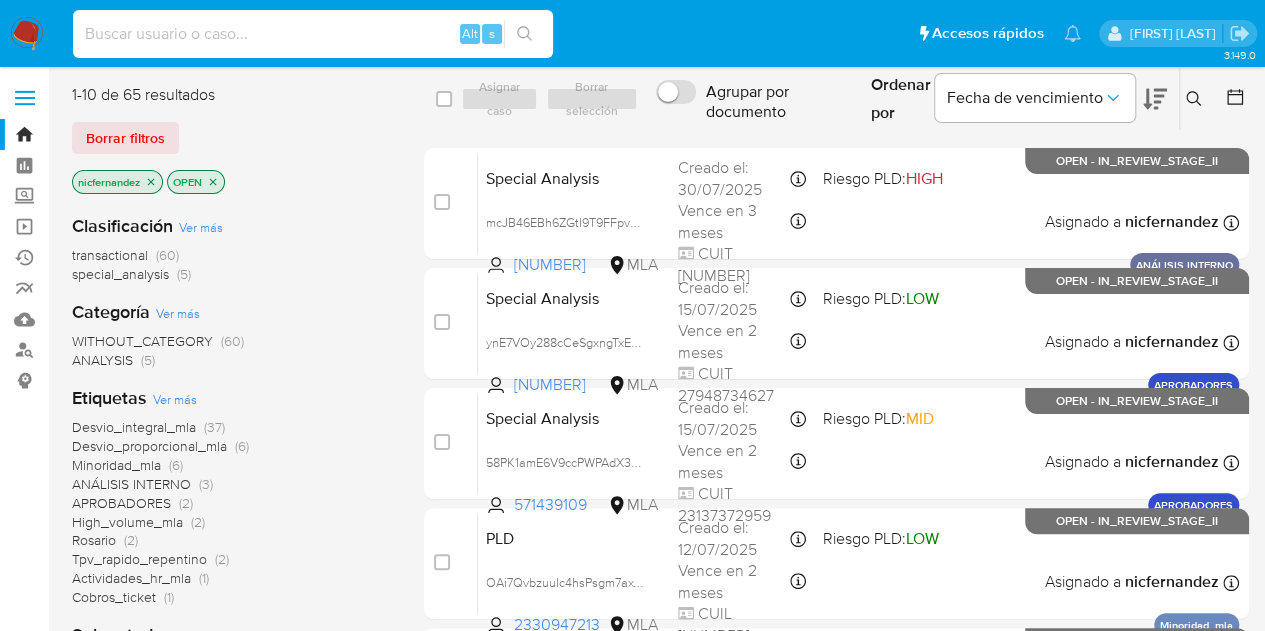 click at bounding box center (313, 34) 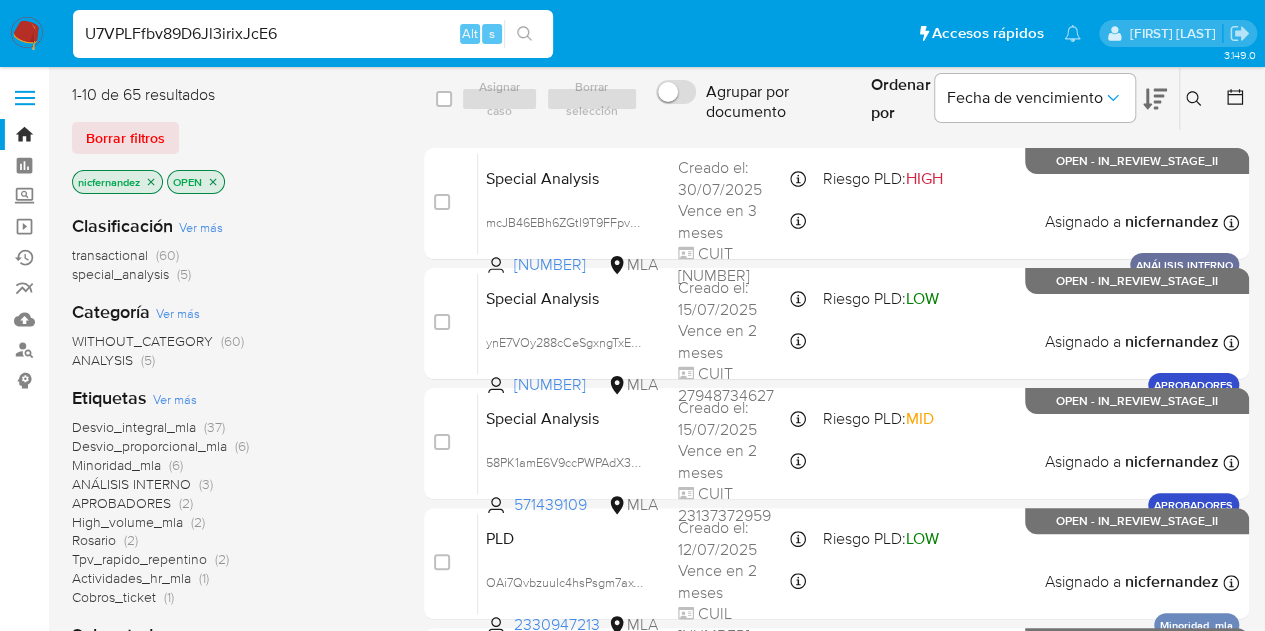 type on "U7VPLFfbv89D6Jl3irixJcE6" 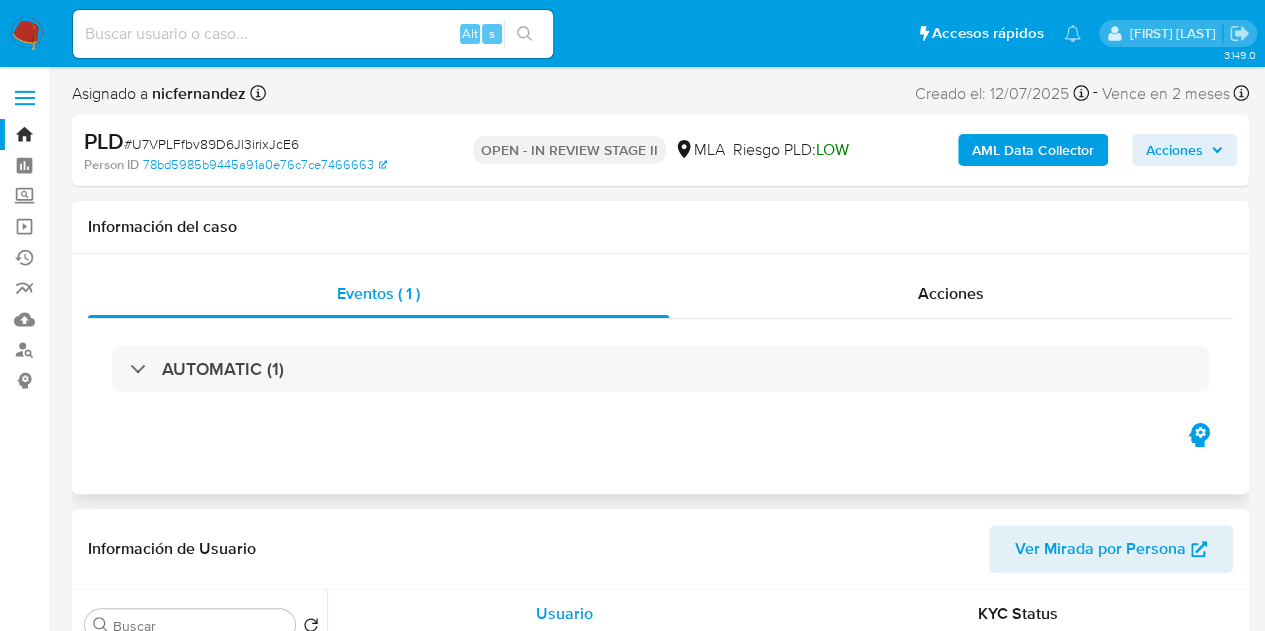 select on "10" 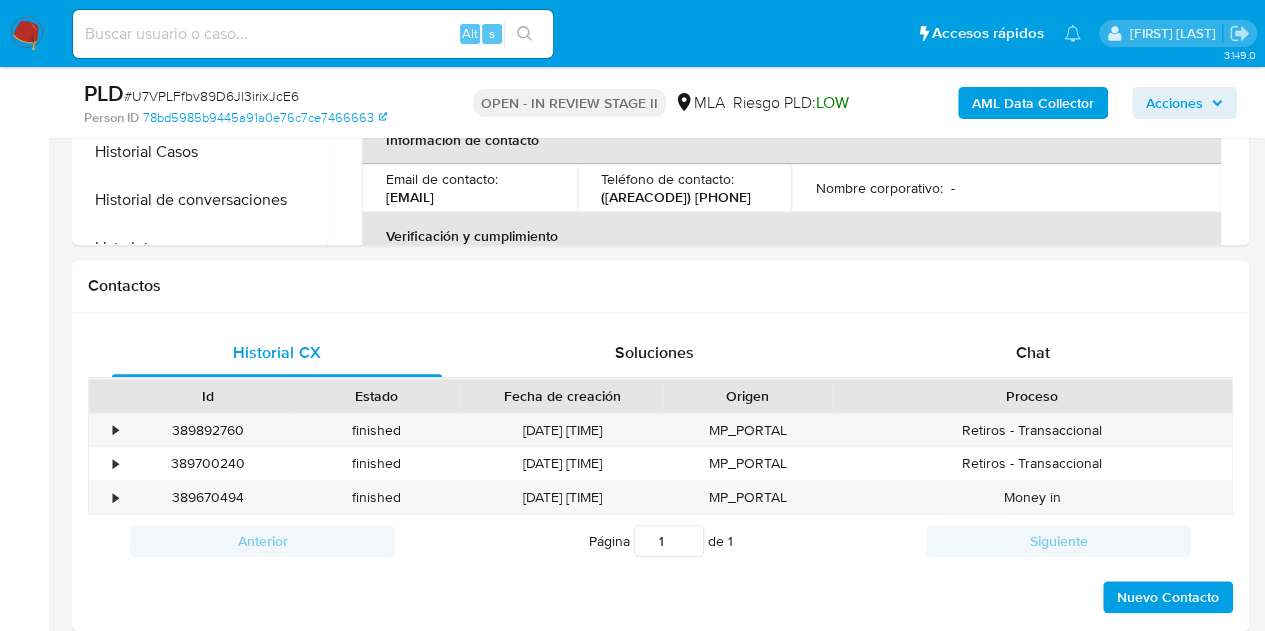 scroll, scrollTop: 888, scrollLeft: 0, axis: vertical 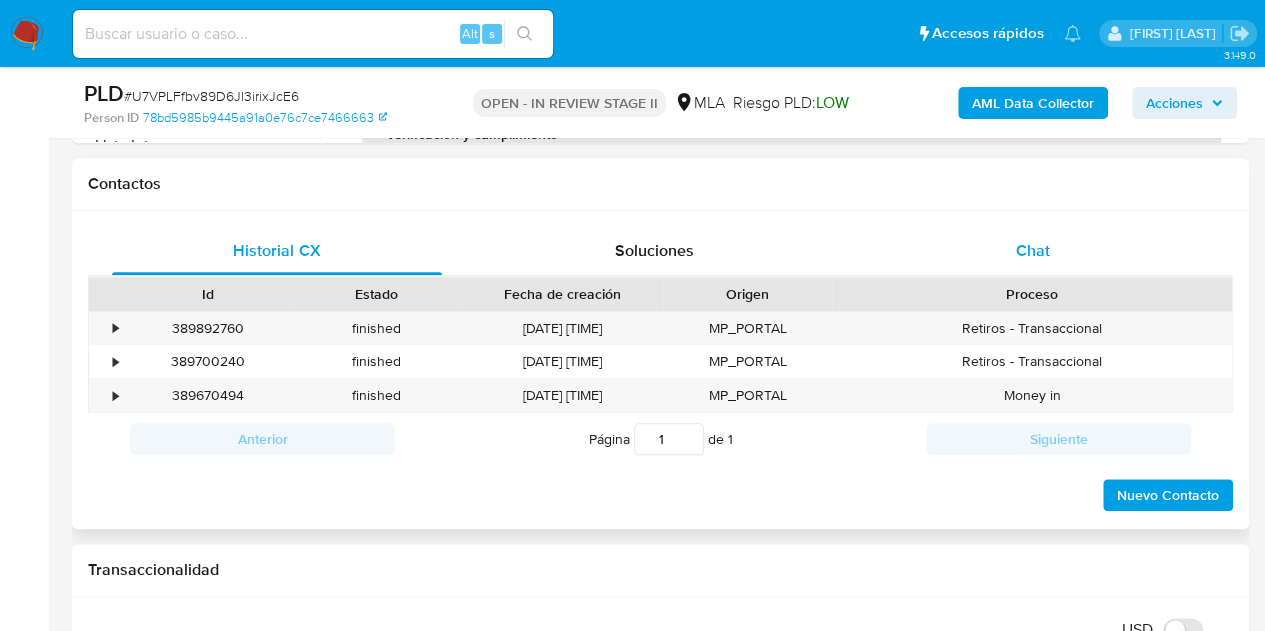 click on "Chat" at bounding box center (1033, 250) 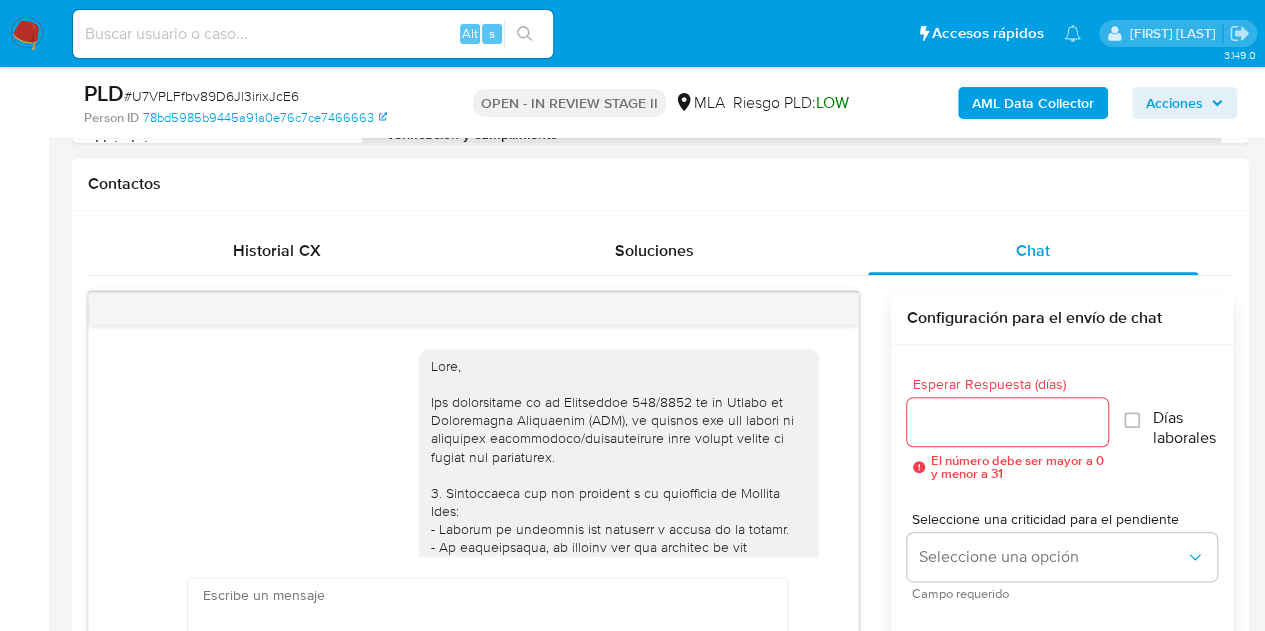 scroll, scrollTop: 1124, scrollLeft: 0, axis: vertical 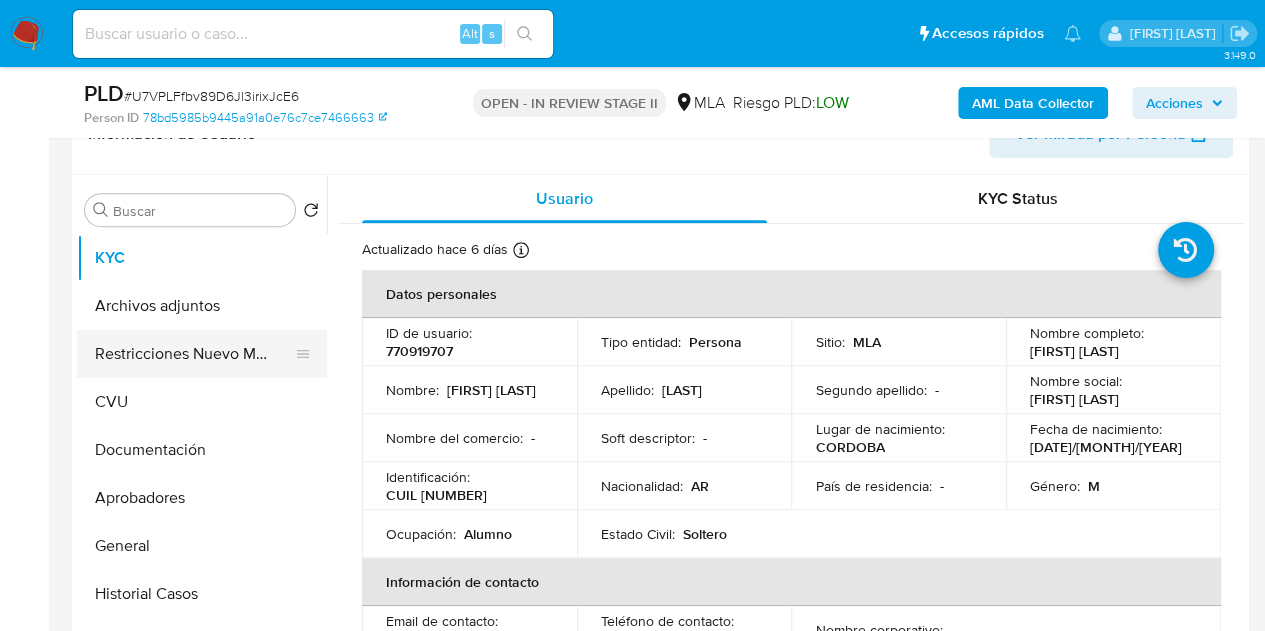 click on "Restricciones Nuevo Mundo" at bounding box center (194, 354) 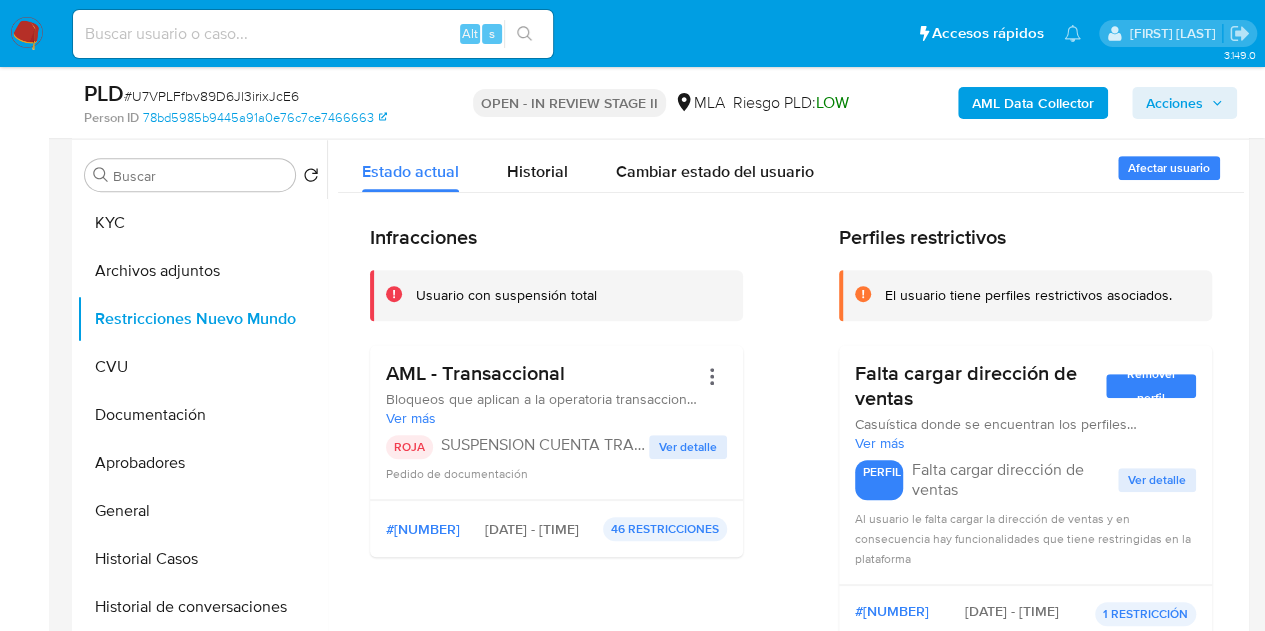 scroll, scrollTop: 365, scrollLeft: 0, axis: vertical 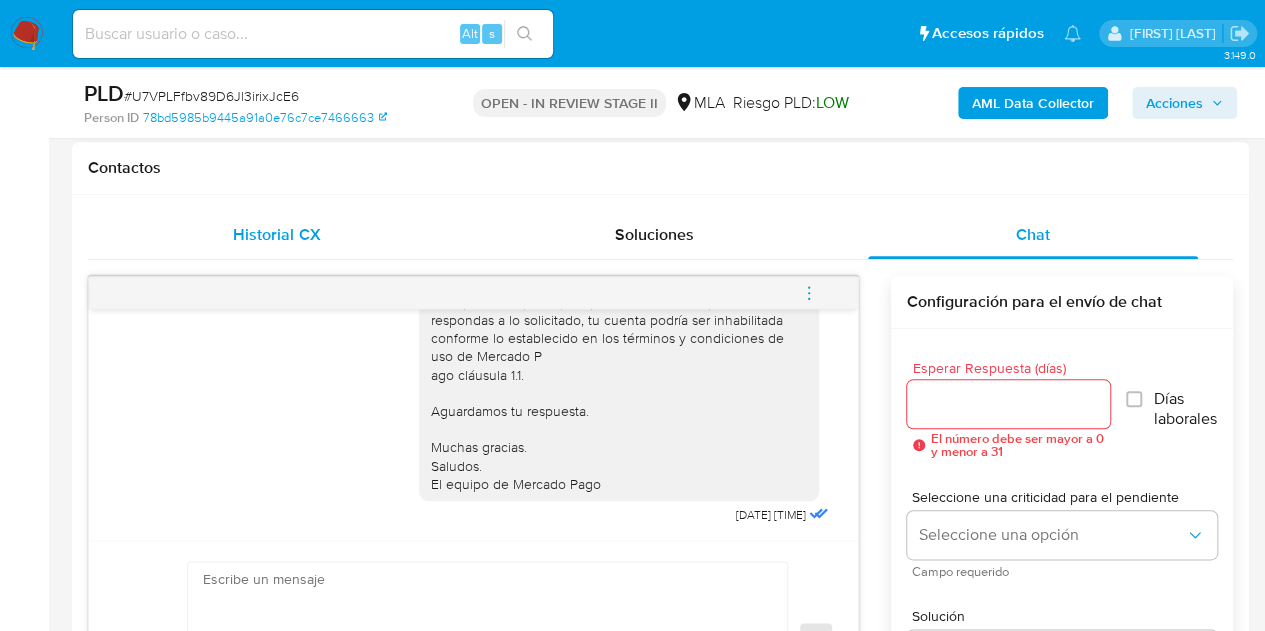 click on "Historial CX" at bounding box center [276, 234] 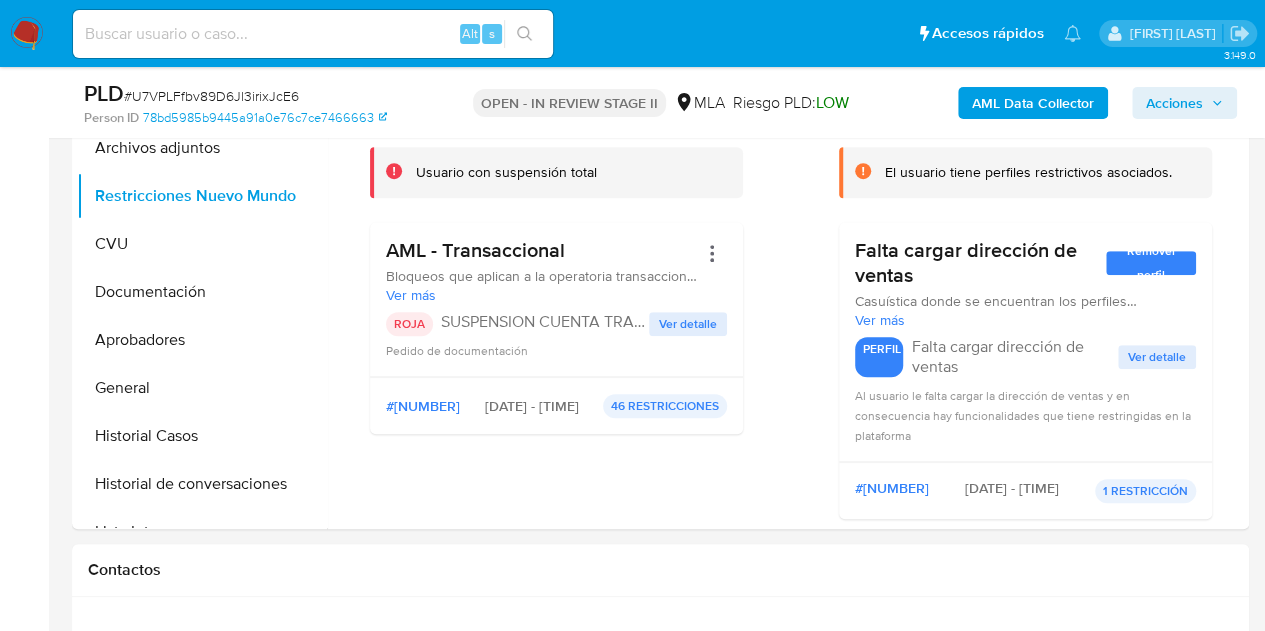 scroll, scrollTop: 520, scrollLeft: 0, axis: vertical 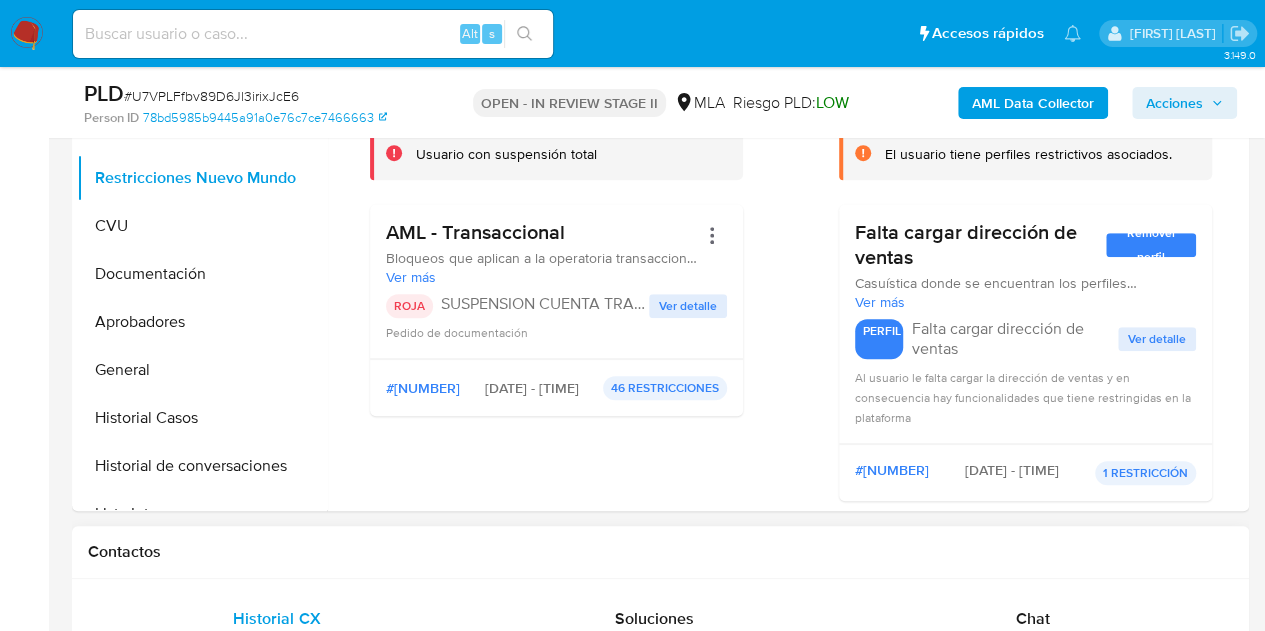 click on "Contactos" at bounding box center [660, 552] 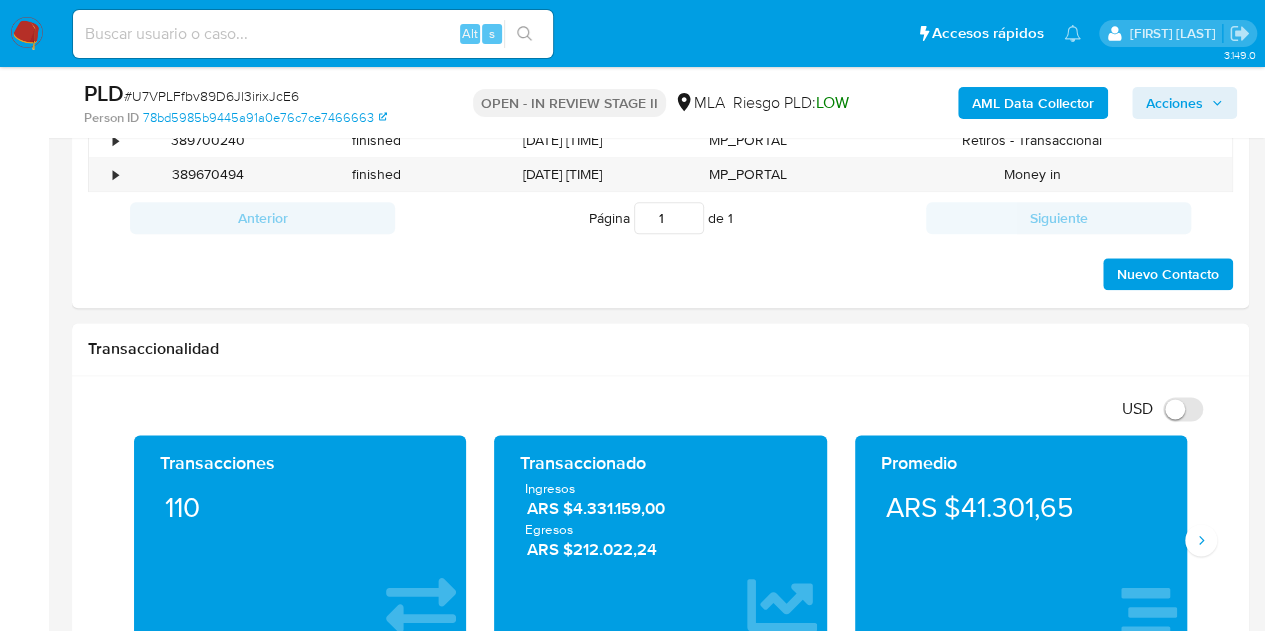scroll, scrollTop: 1065, scrollLeft: 0, axis: vertical 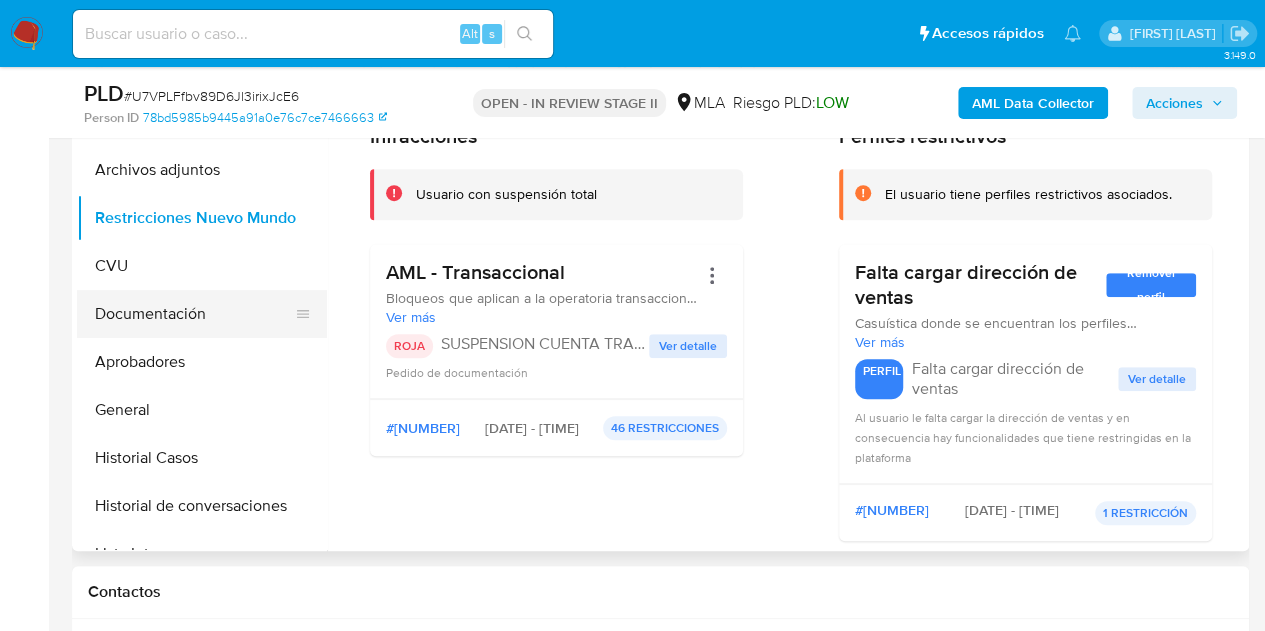 click on "Documentación" at bounding box center [194, 314] 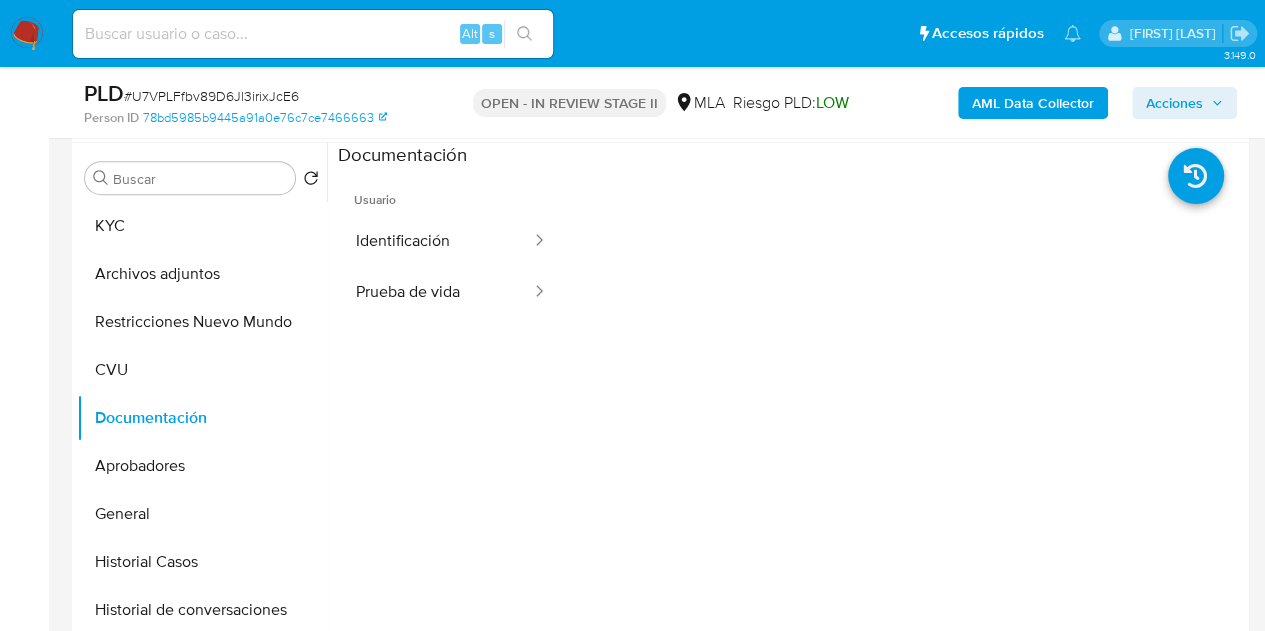 scroll, scrollTop: 367, scrollLeft: 0, axis: vertical 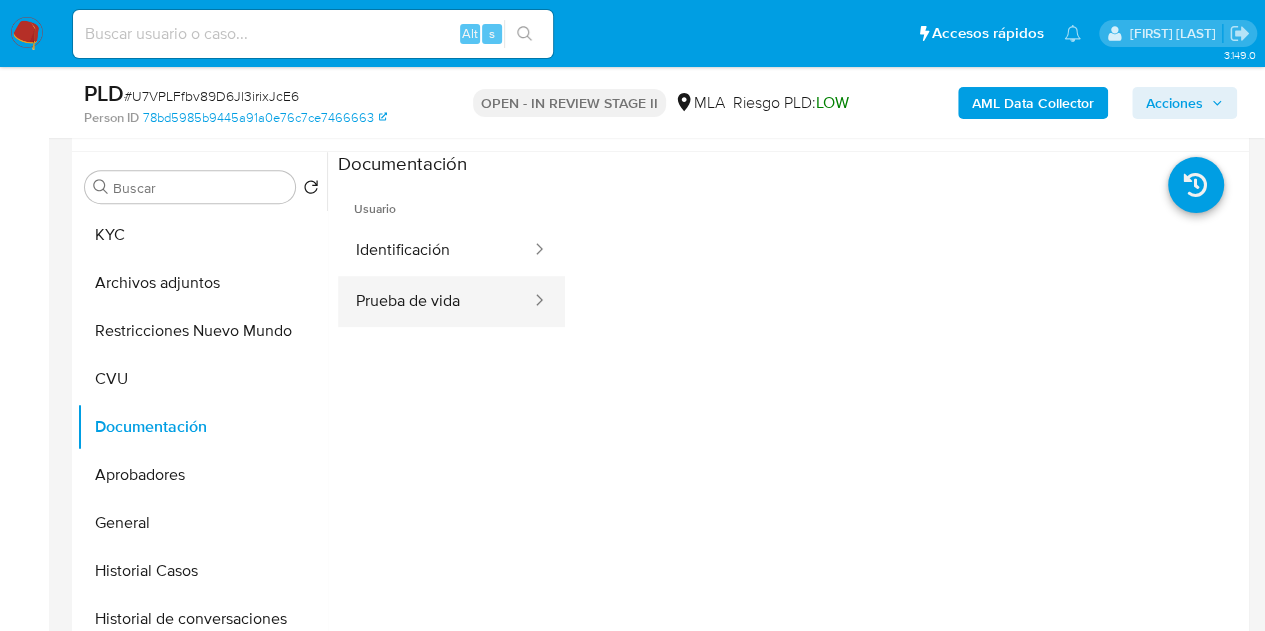 click on "Prueba de vida" at bounding box center [435, 301] 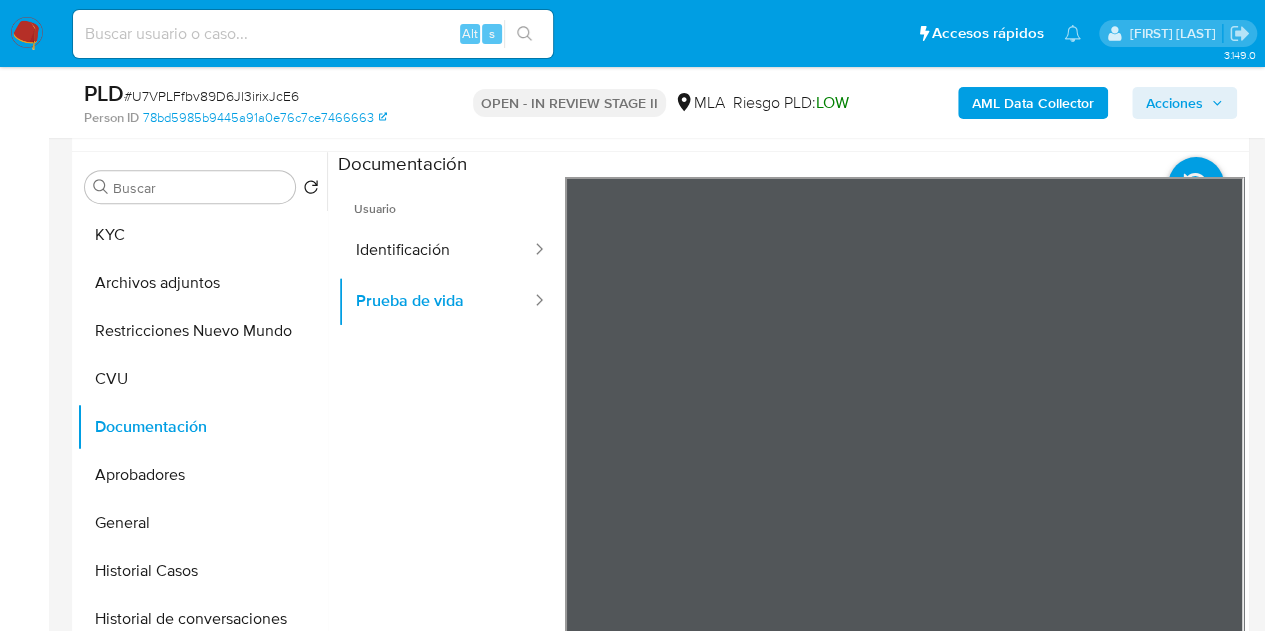 click on "Asignado a   nicfernandez   Asignado el: 17/07/2025 16:34:06 Creado el: 12/07/2025   Creado el: 12/07/2025 03:29:39 - Vence en 2 meses   Vence el 10/10/2025 03:29:40 PLD # U7VPLFfbv89D6Jl3irixJcE6 Person ID 78bd5985b9445a91a0e76c7ce7466663 OPEN - IN REVIEW STAGE II  MLA Riesgo PLD:  LOW AML Data Collector Acciones Información del caso Eventos ( 1 ) Acciones AUTOMATIC (1) Información de Usuario Ver Mirada por Persona Buscar   Volver al orden por defecto KYC Archivos adjuntos Restricciones Nuevo Mundo CVU Documentación Aprobadores General Historial Casos Historial de conversaciones Lista Interna Listas Externas Anticipos de dinero Cruces y Relaciones Créditos Cuentas Bancarias Datos Modificados Devices Geolocation Direcciones Dispositivos Point Fecha Compliant Historial Riesgo PLD IV Challenges Información de accesos Insurtech Inversiones Items Marcas AML Perfiles Tarjetas Contactos Historial CX Soluciones Chat Id Estado Fecha de creación Origen Proceso • 389892760 finished 12/06/2025 11:48:19 MP_PORTAL" at bounding box center [660, 1677] 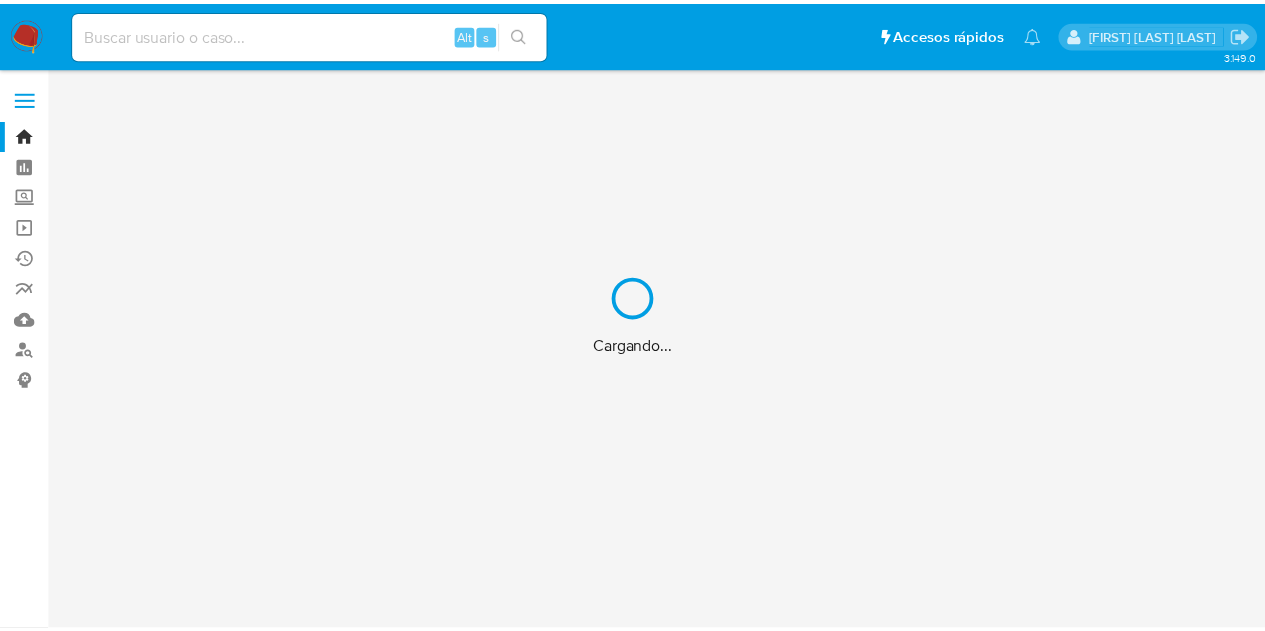 scroll, scrollTop: 0, scrollLeft: 0, axis: both 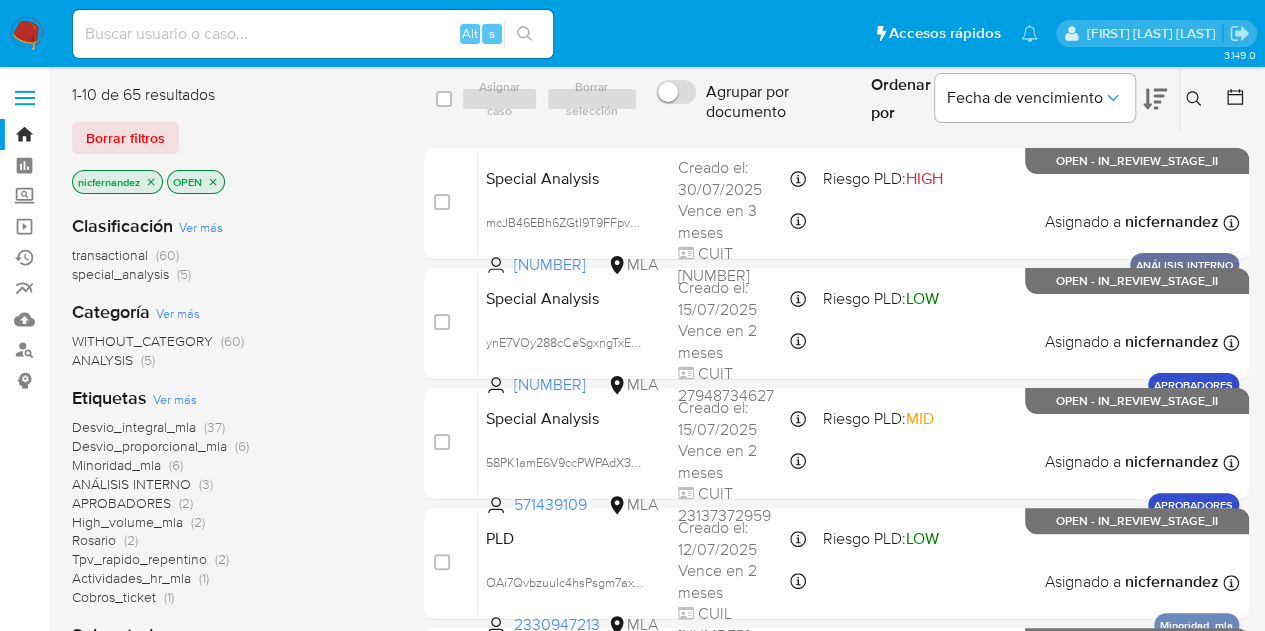 click at bounding box center (27, 34) 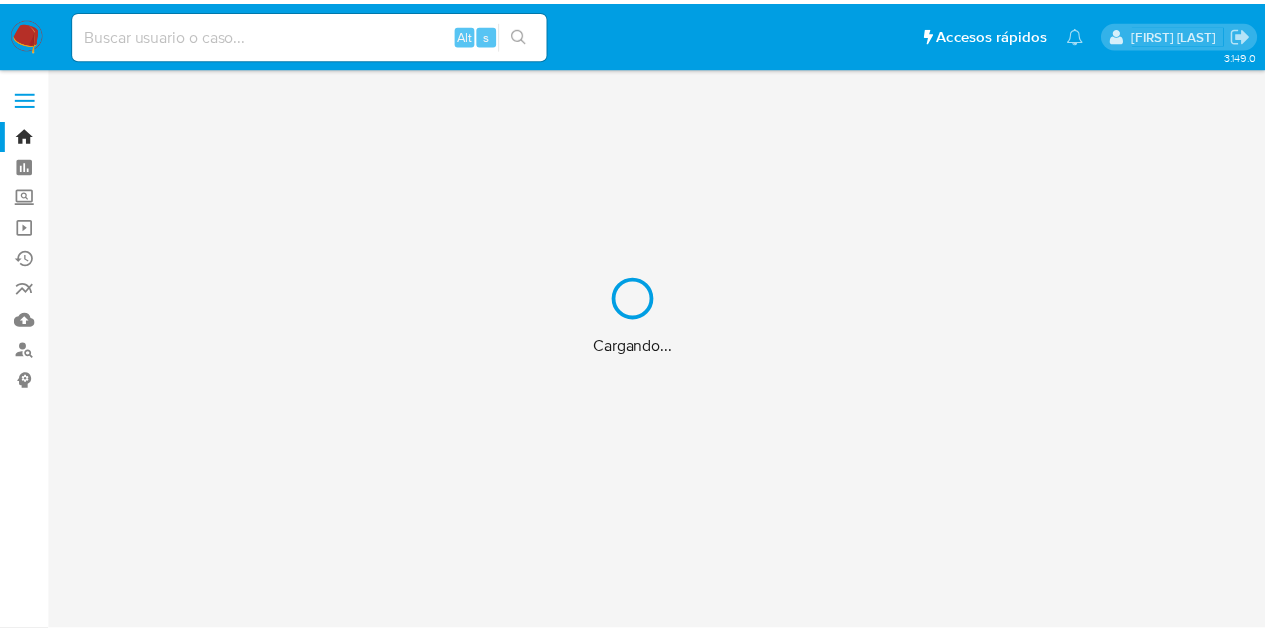 scroll, scrollTop: 0, scrollLeft: 0, axis: both 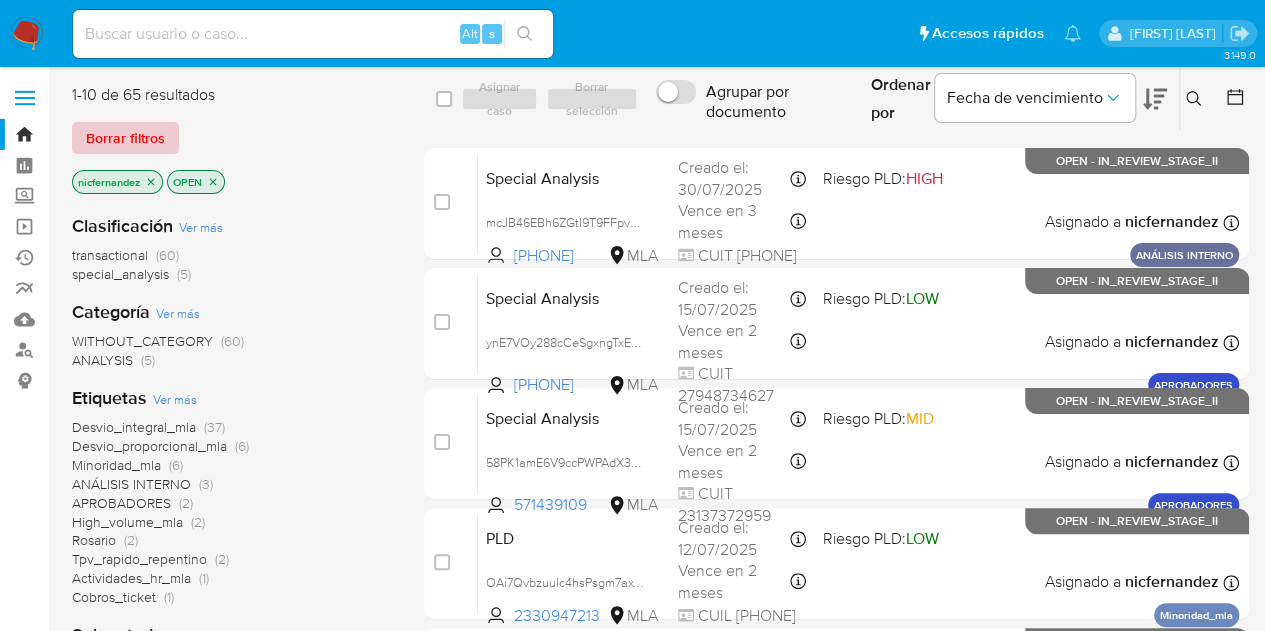 click on "Borrar filtros" at bounding box center (125, 138) 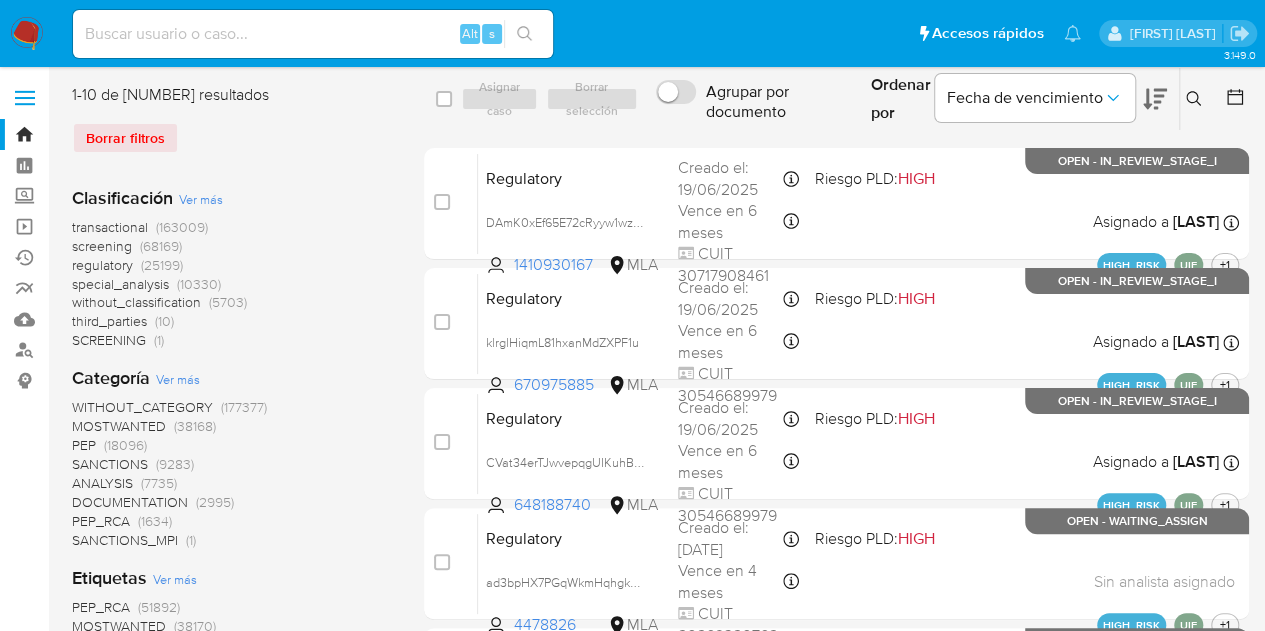 click 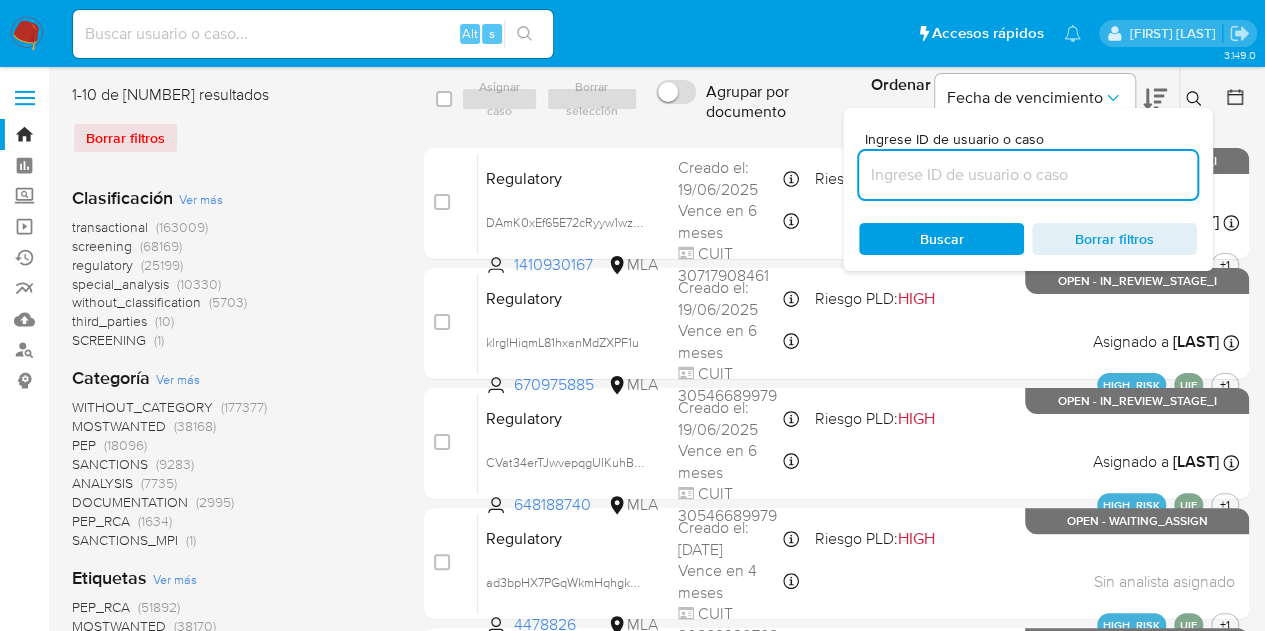 click at bounding box center [1028, 175] 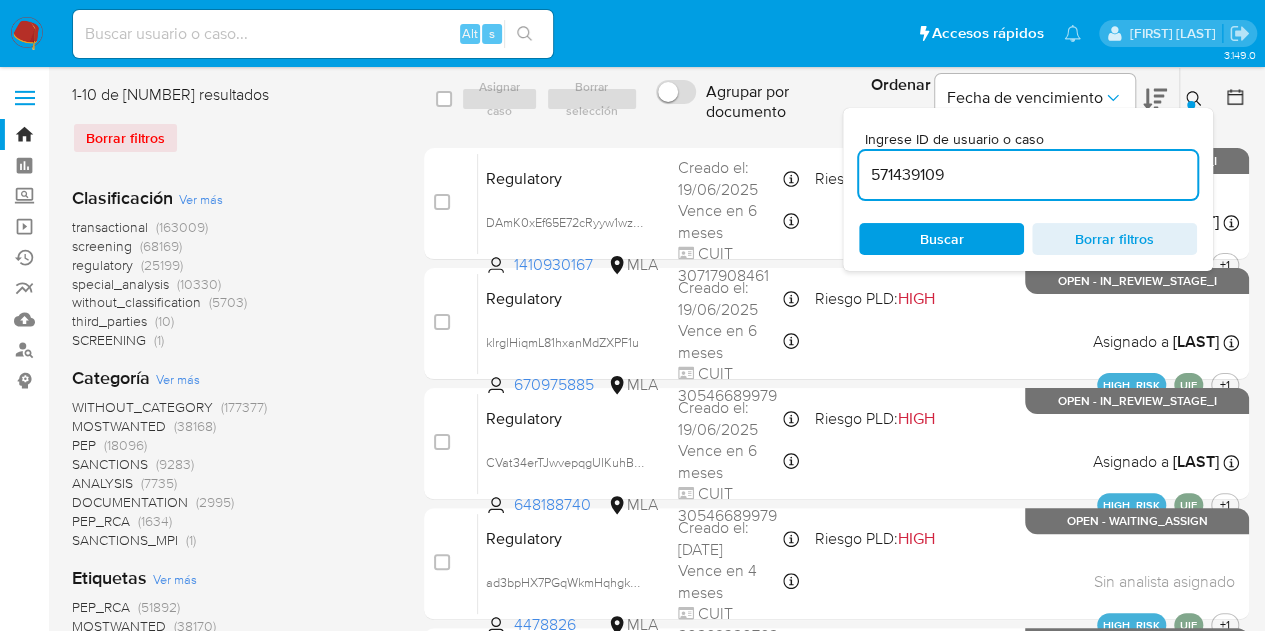 type on "571439109" 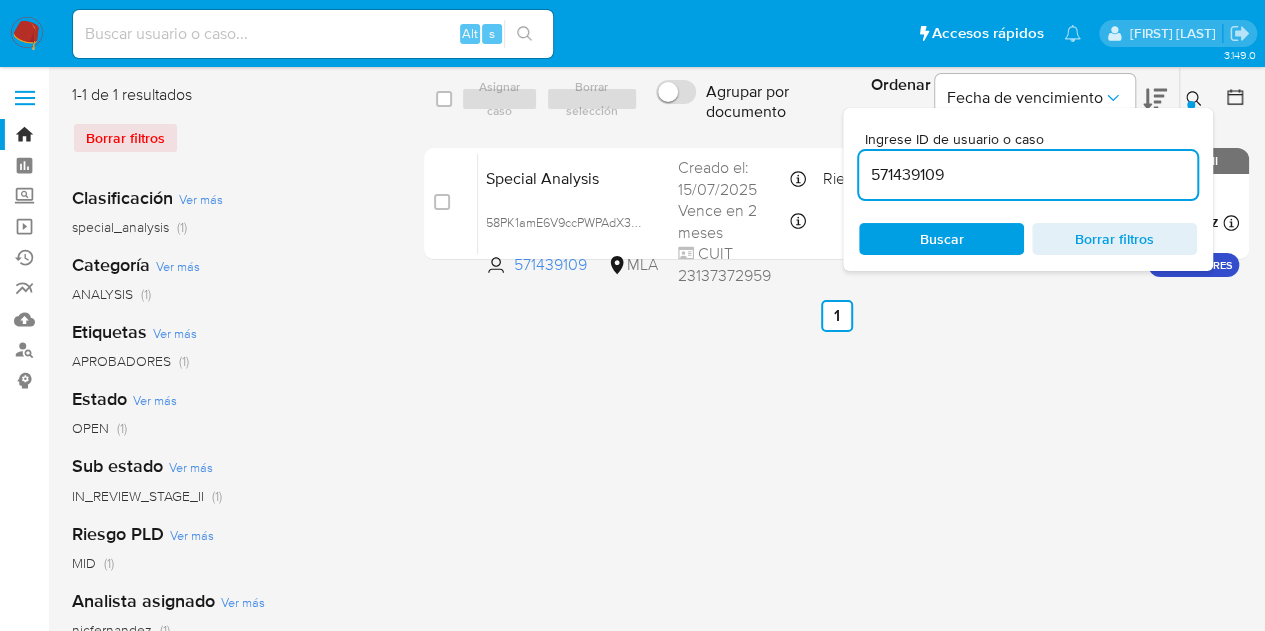 click at bounding box center [1191, 105] 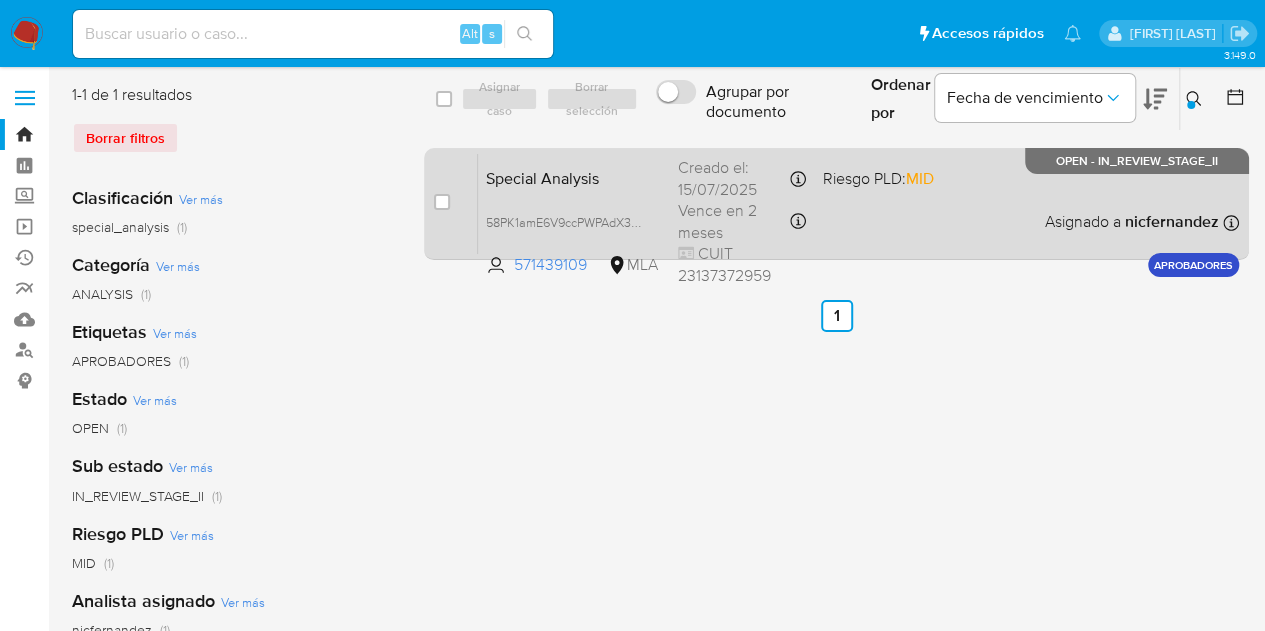 click on "Special Analysis" at bounding box center (574, 177) 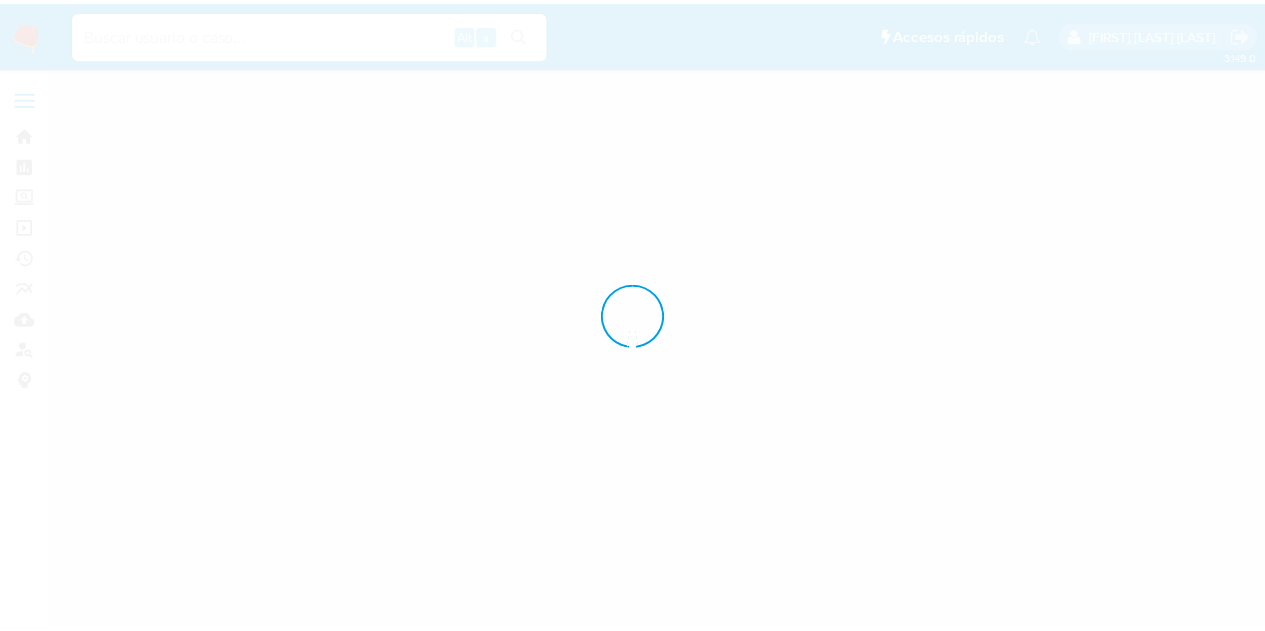 scroll, scrollTop: 0, scrollLeft: 0, axis: both 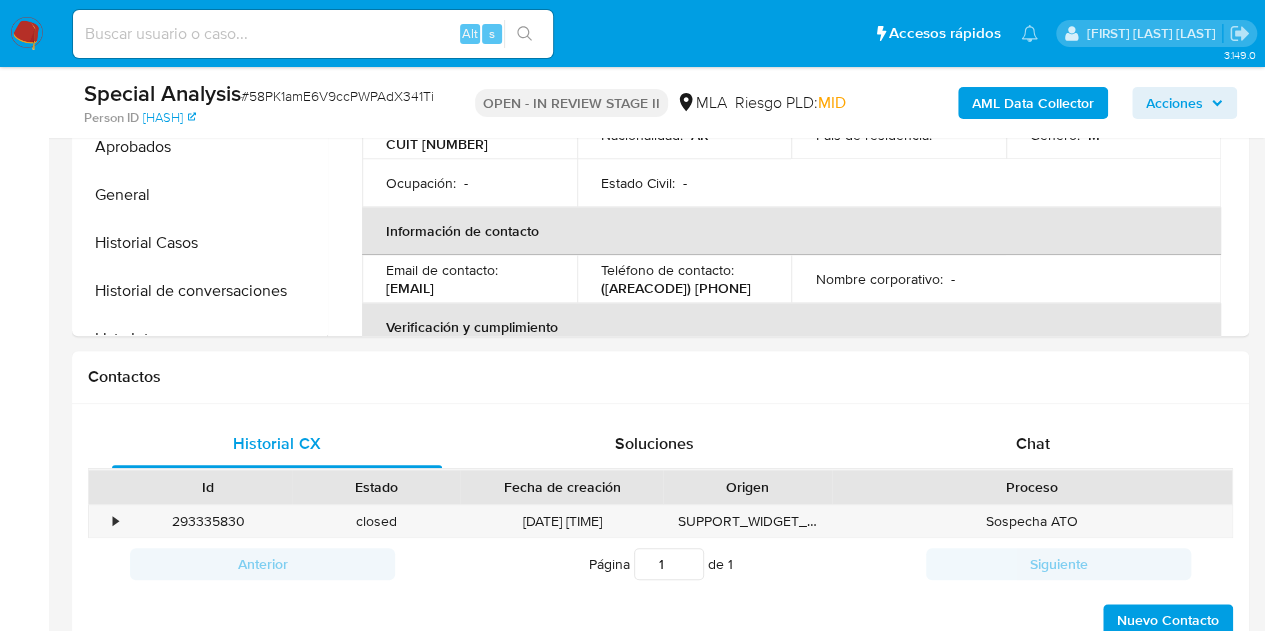select on "10" 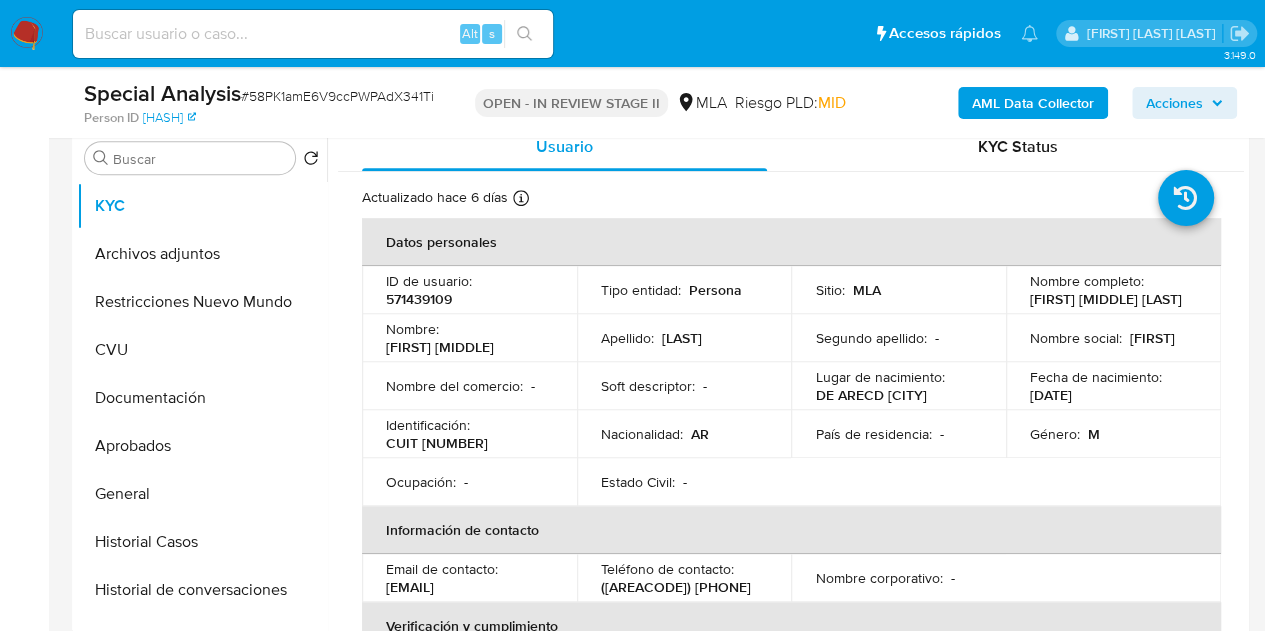 scroll, scrollTop: 366, scrollLeft: 0, axis: vertical 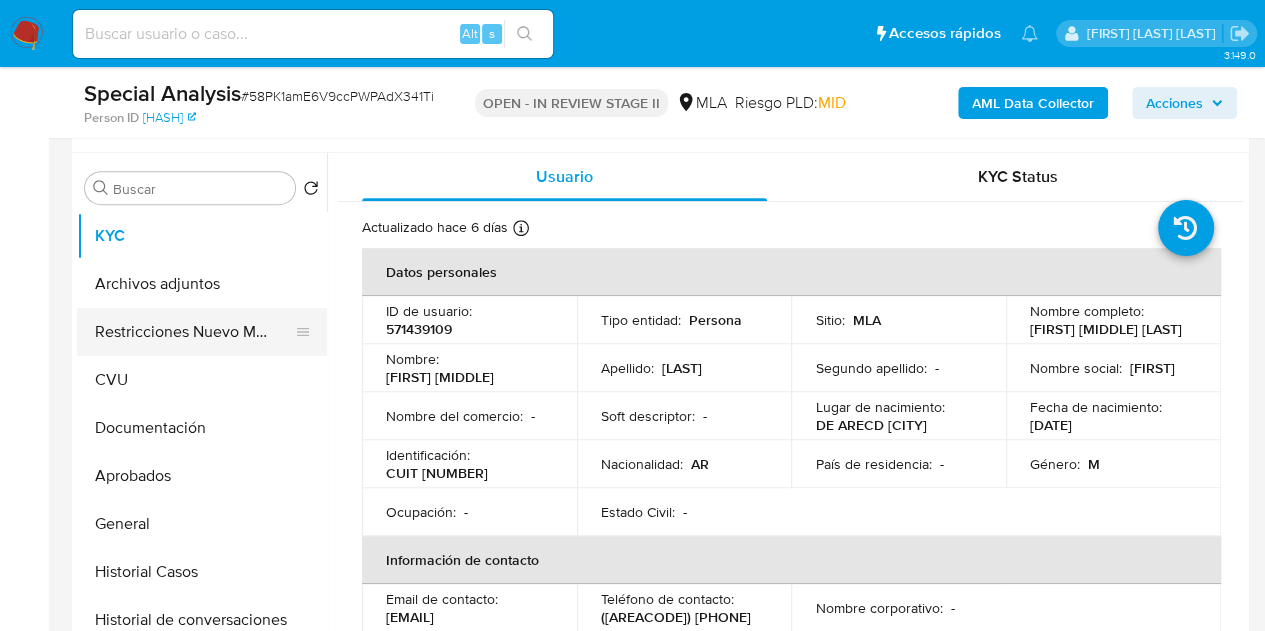 click on "Restricciones Nuevo Mundo" at bounding box center [194, 332] 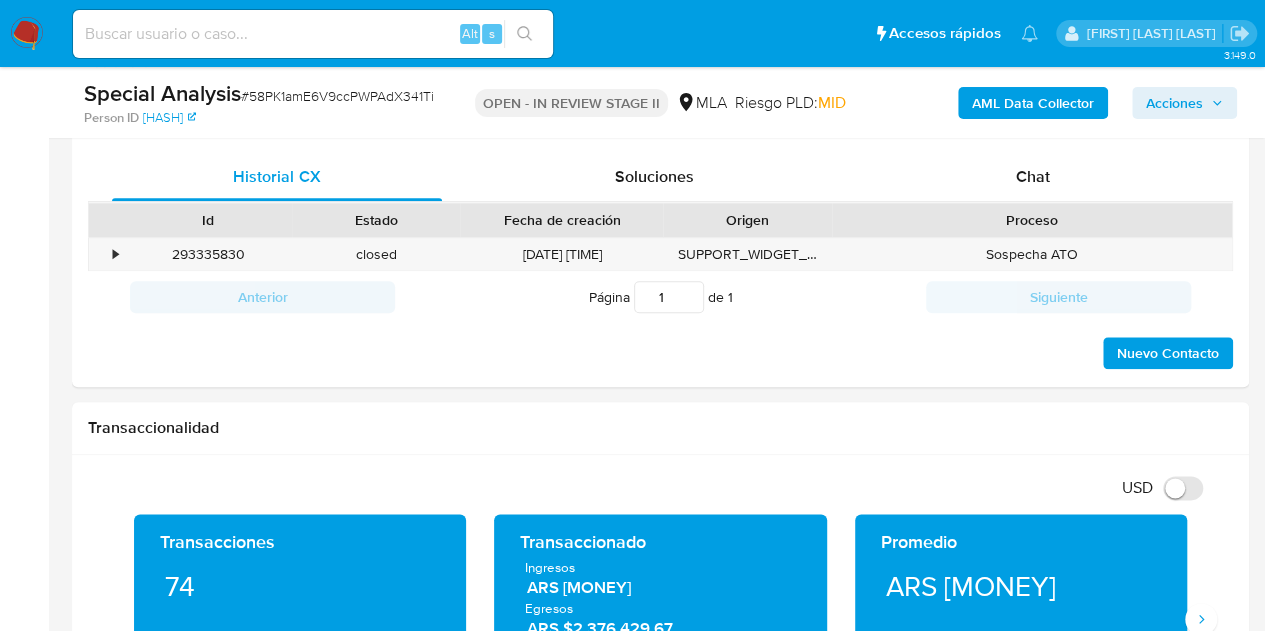 scroll, scrollTop: 979, scrollLeft: 0, axis: vertical 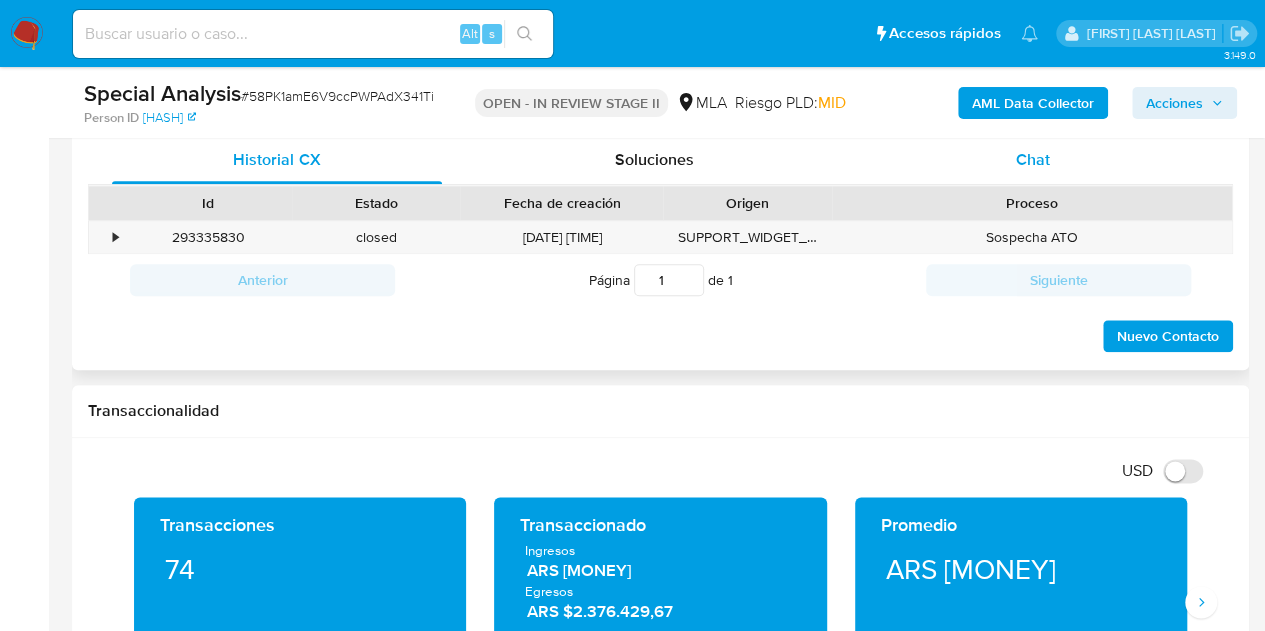 click on "Chat" at bounding box center [1033, 160] 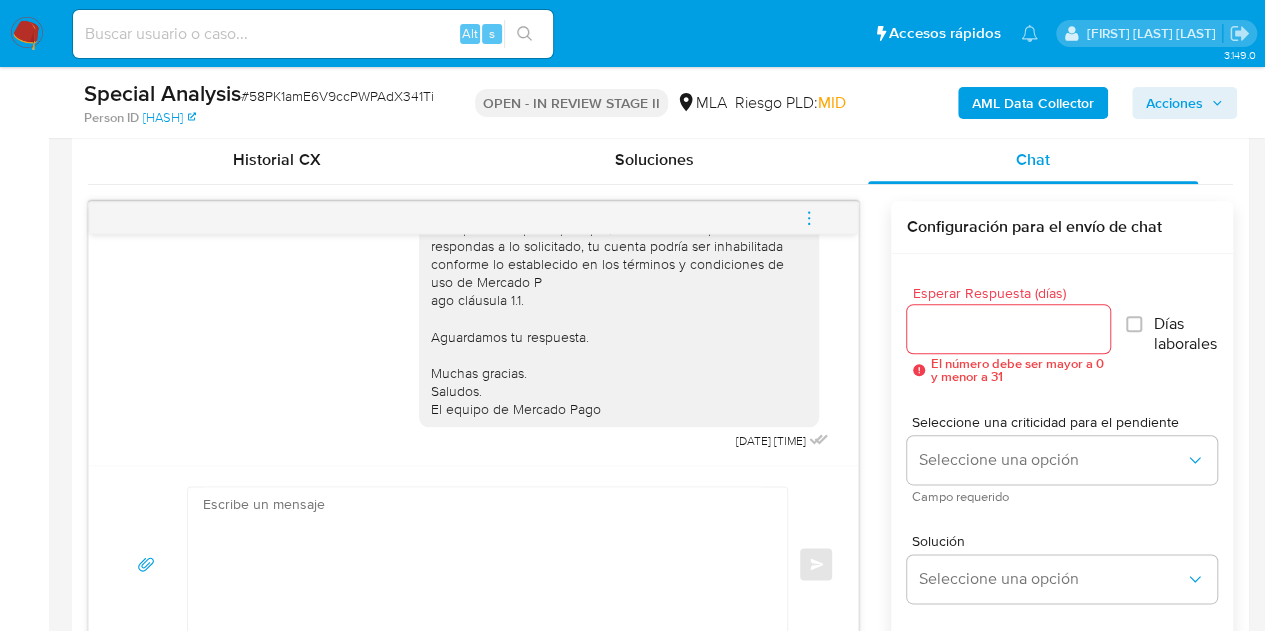 scroll, scrollTop: 1360, scrollLeft: 0, axis: vertical 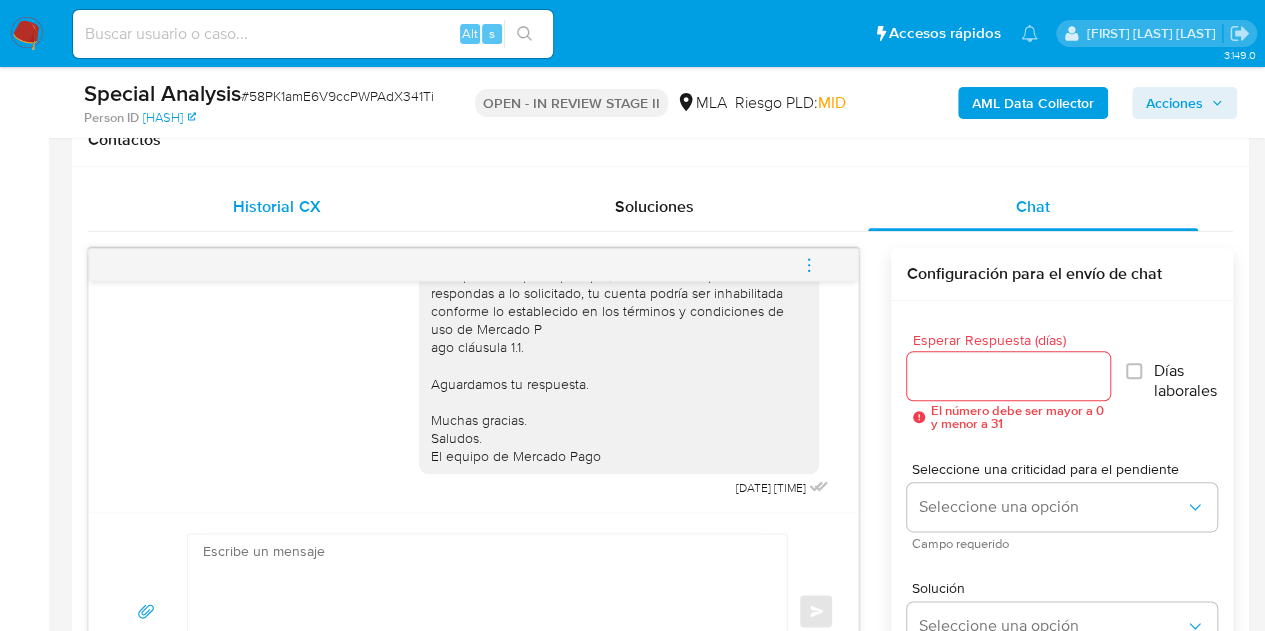 click on "Historial CX" at bounding box center [276, 206] 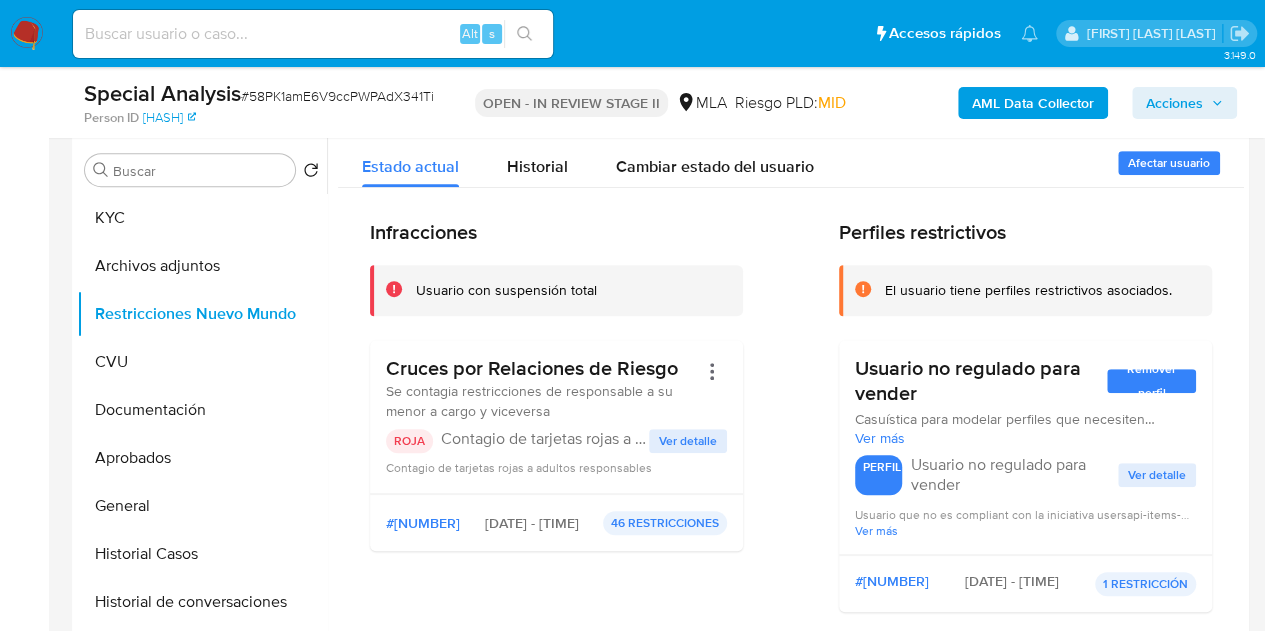 scroll, scrollTop: 380, scrollLeft: 0, axis: vertical 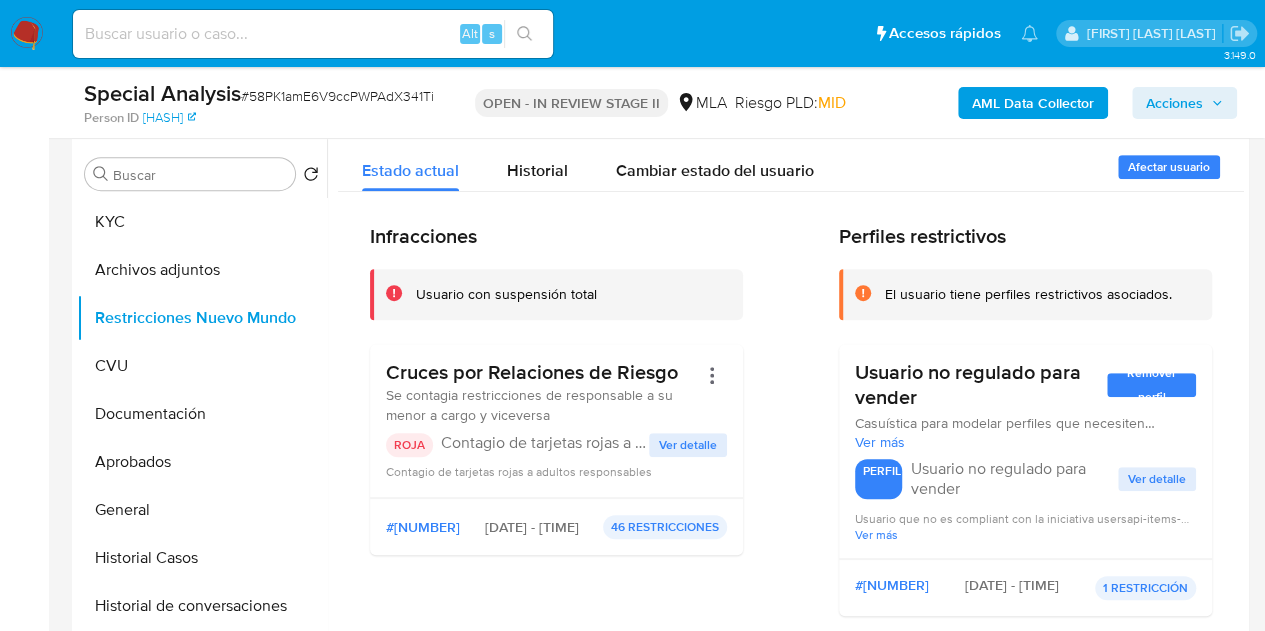 drag, startPoint x: 1235, startPoint y: 213, endPoint x: 1239, endPoint y: 247, distance: 34.234486 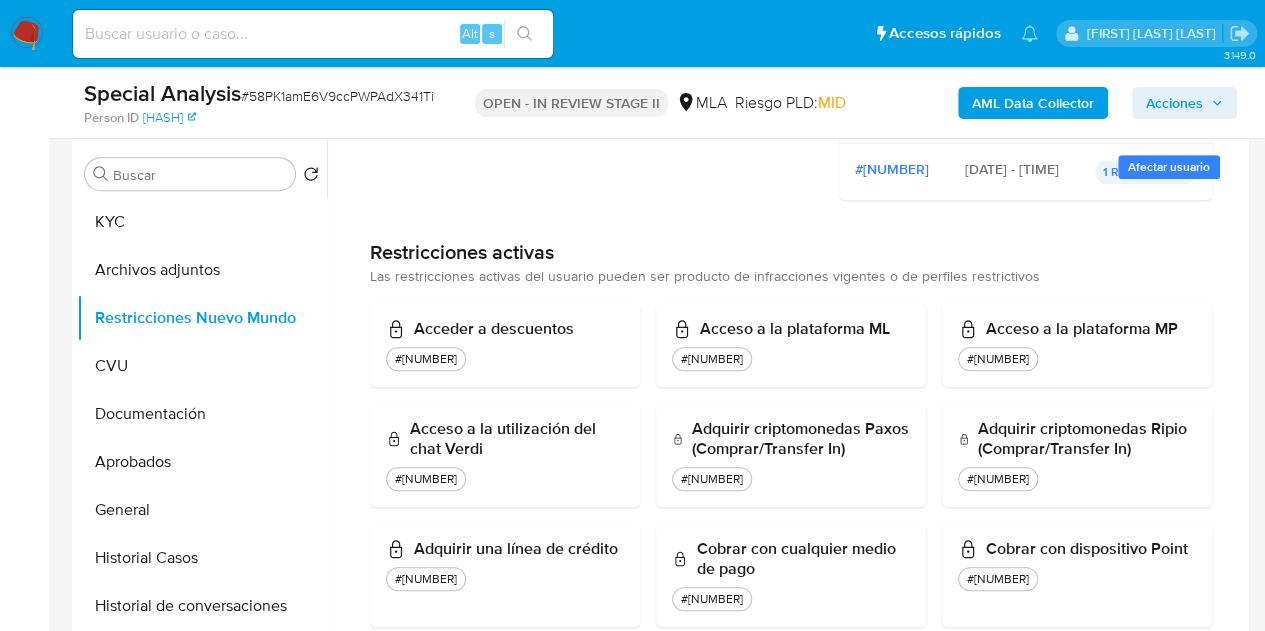 scroll, scrollTop: 0, scrollLeft: 0, axis: both 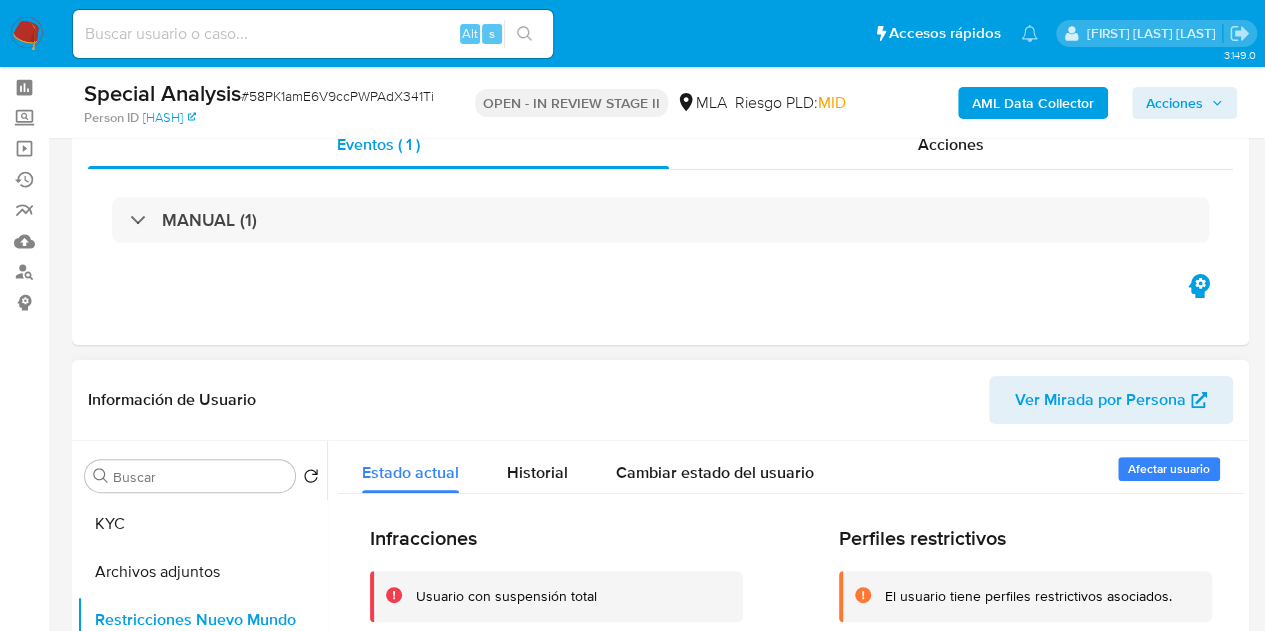 click on "Ver Mirada por Persona" at bounding box center [1100, 400] 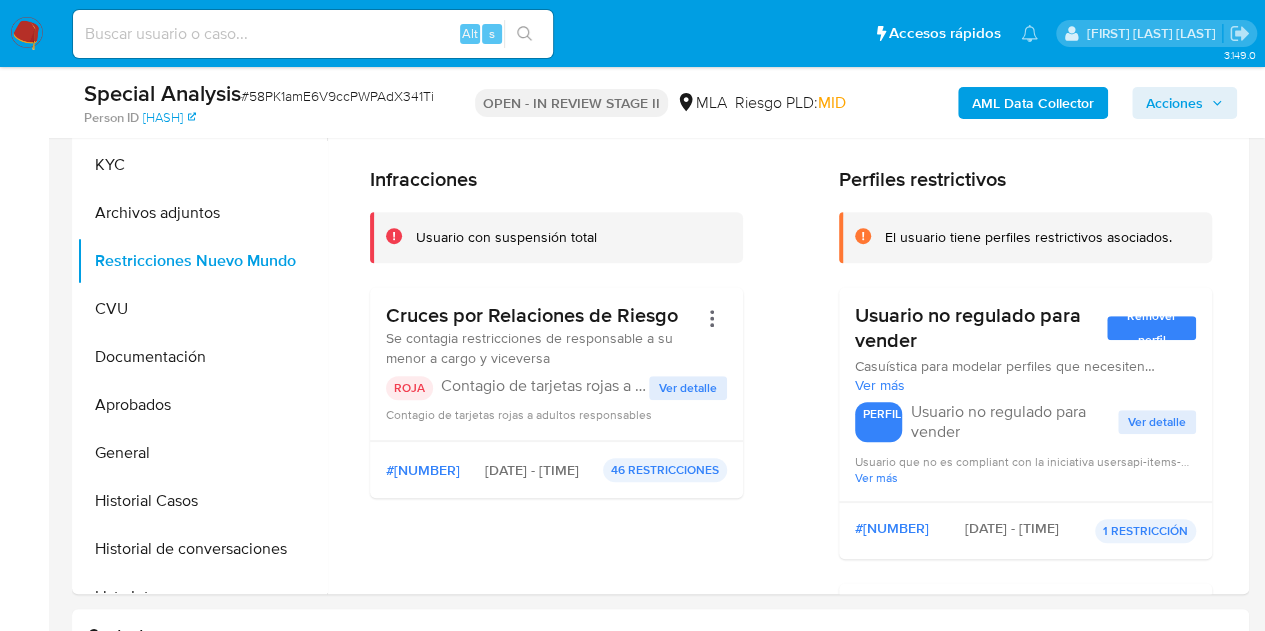 scroll, scrollTop: 353, scrollLeft: 0, axis: vertical 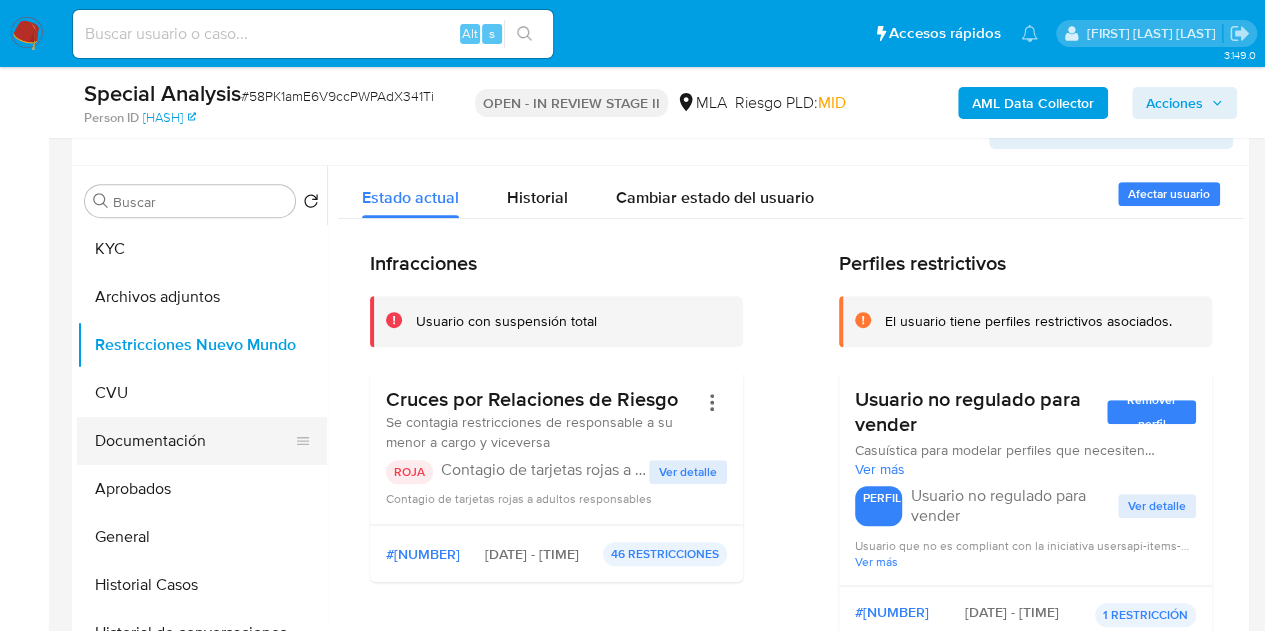 click on "Documentación" at bounding box center (194, 441) 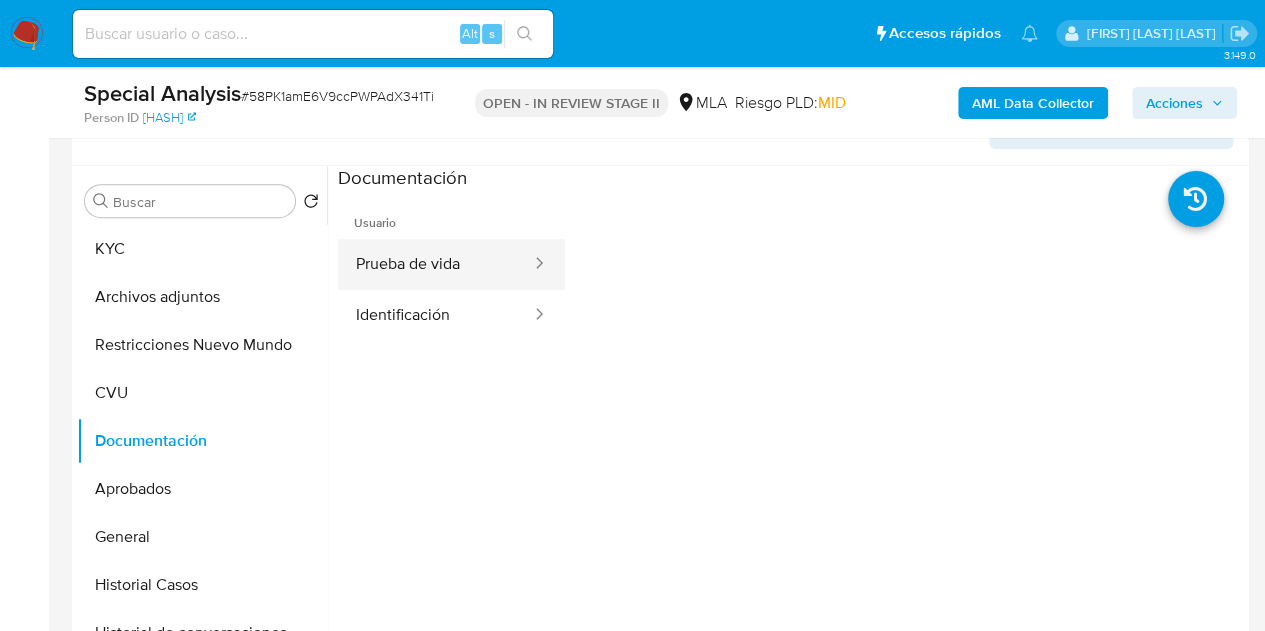 click on "Prueba de vida" at bounding box center [435, 264] 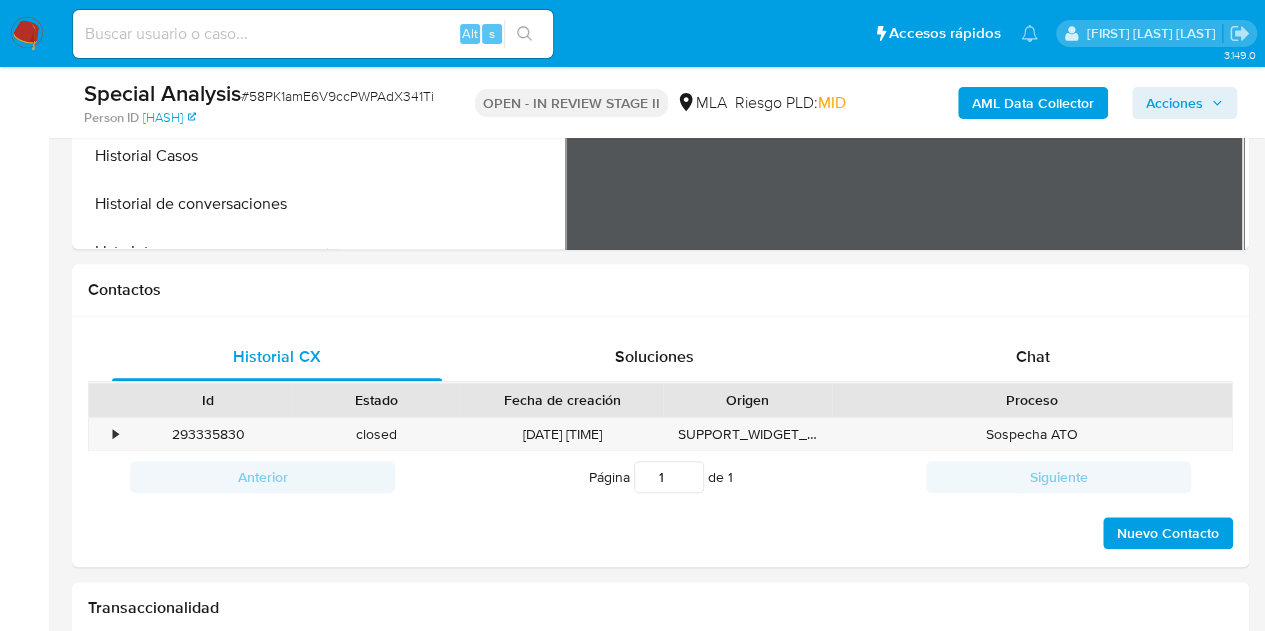 scroll, scrollTop: 888, scrollLeft: 0, axis: vertical 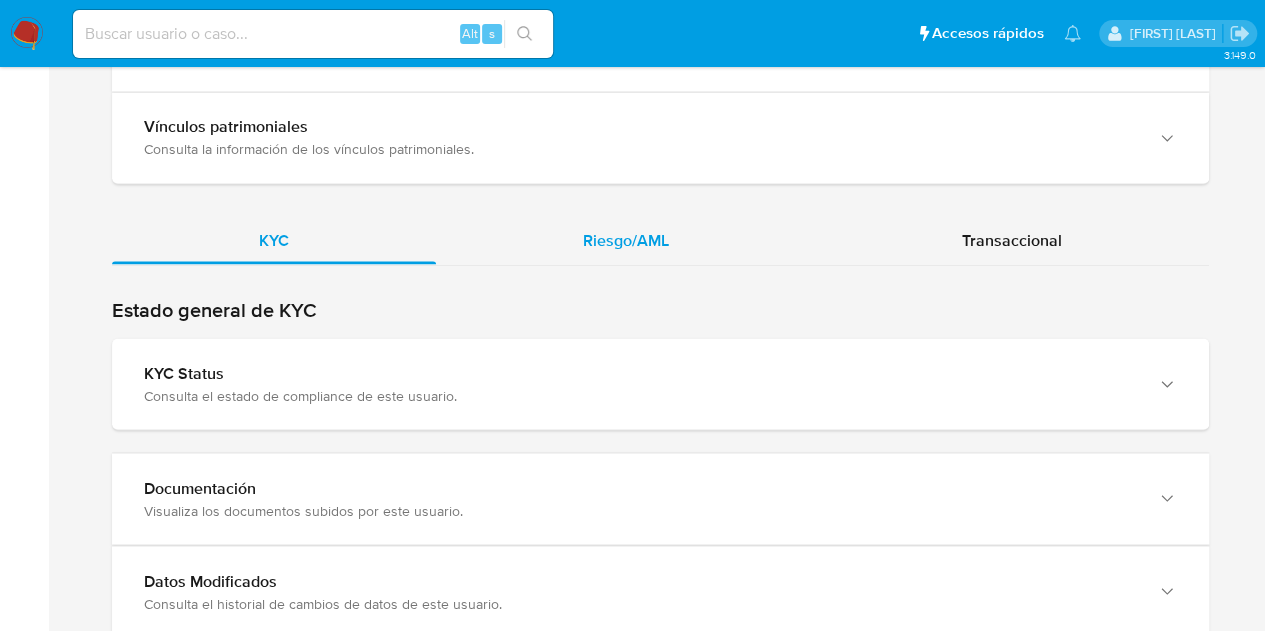 click on "Riesgo/AML" at bounding box center (626, 239) 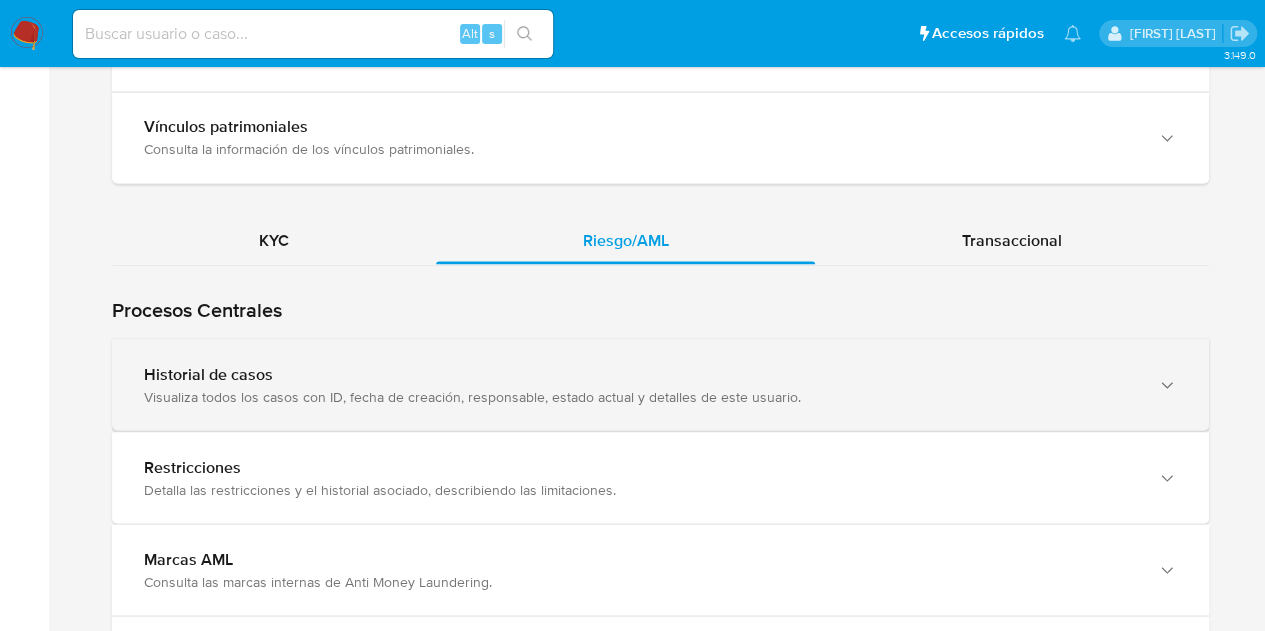 click on "Visualiza todos los casos con ID, fecha de creación, responsable, estado actual y detalles de este usuario." at bounding box center (640, 396) 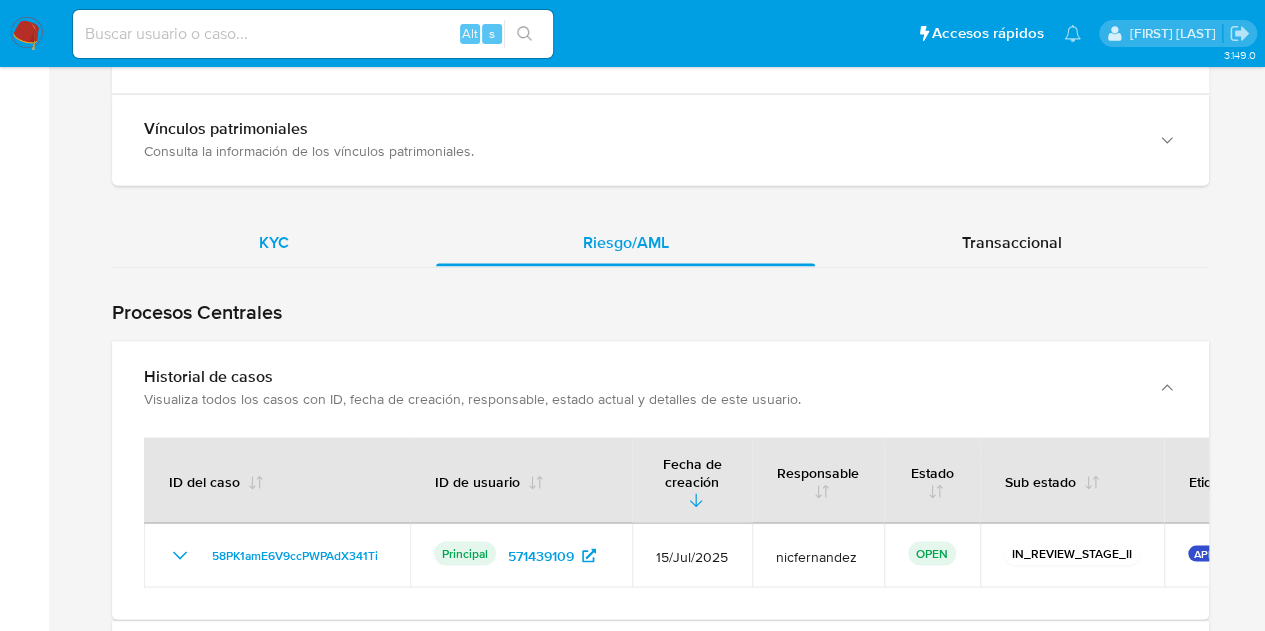 click on "KYC" at bounding box center (274, 242) 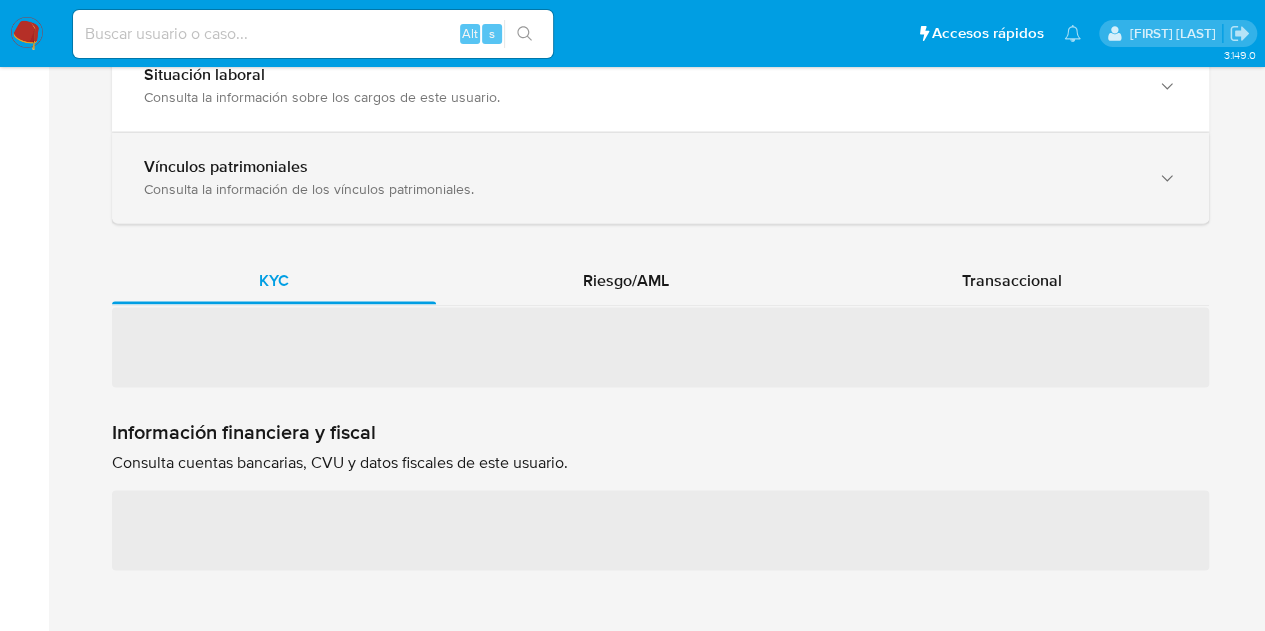 scroll, scrollTop: 1671, scrollLeft: 0, axis: vertical 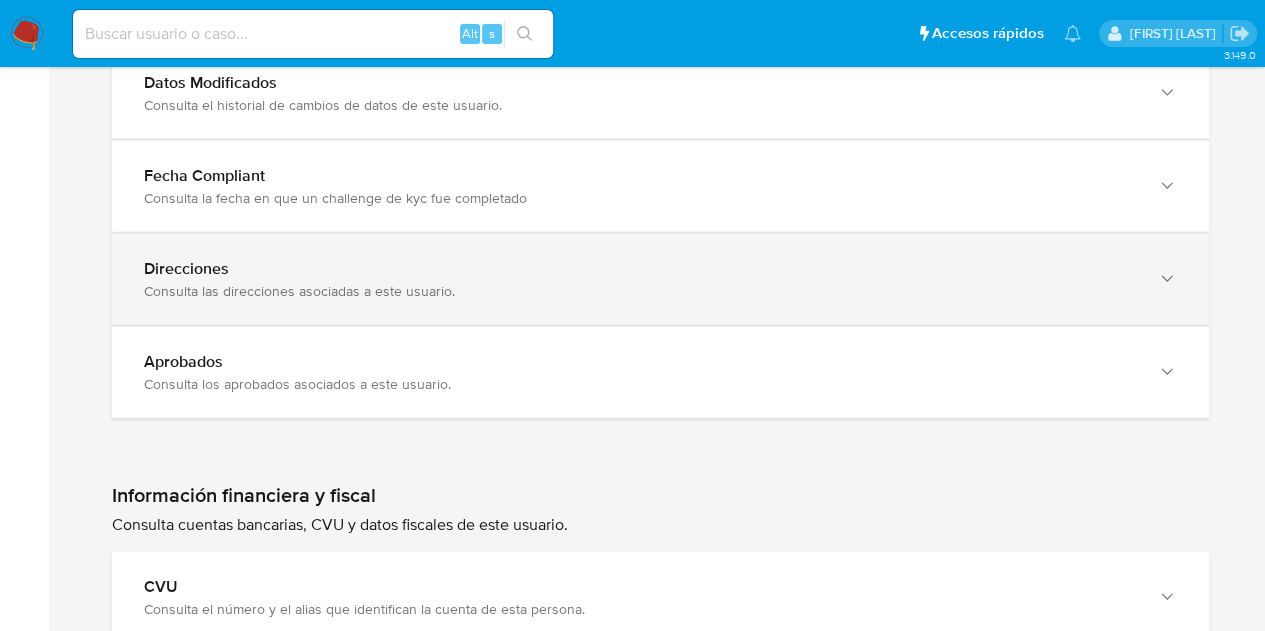 click on "Direcciones Consulta las direcciones asociadas a este usuario." at bounding box center [660, 279] 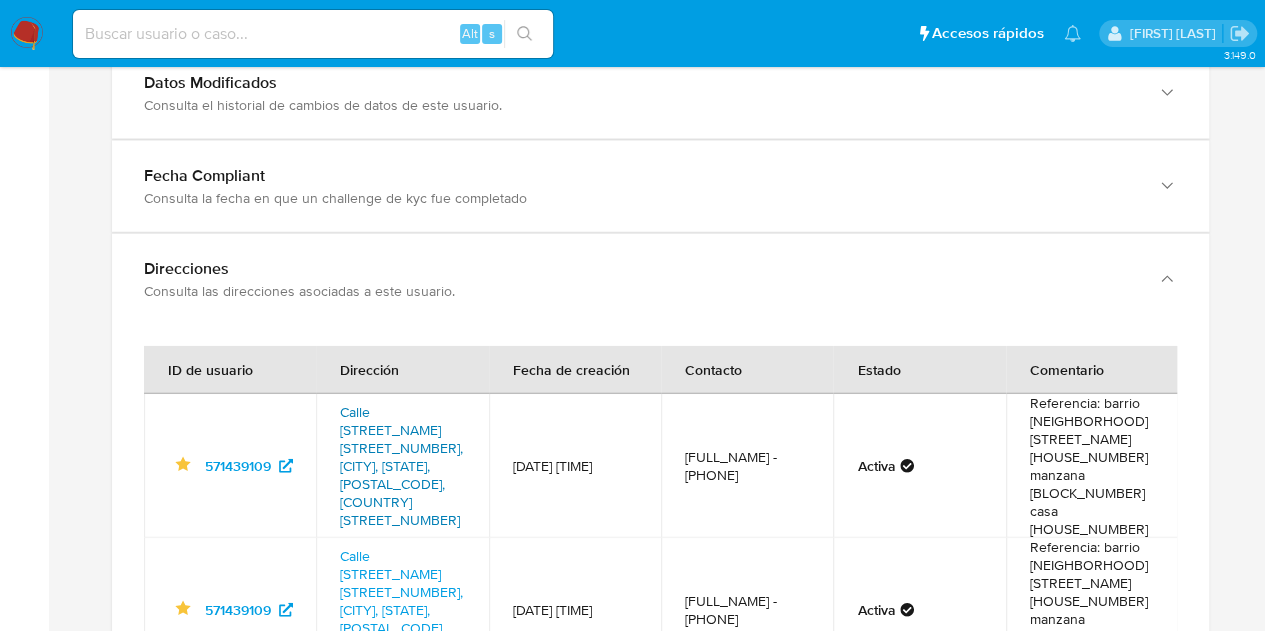 click on "Calle [STREET_NAME] [STREET_NUMBER], [CITY], [STATE], [POSTAL_CODE], [COUNTRY] [STREET_NUMBER]" at bounding box center [401, 466] 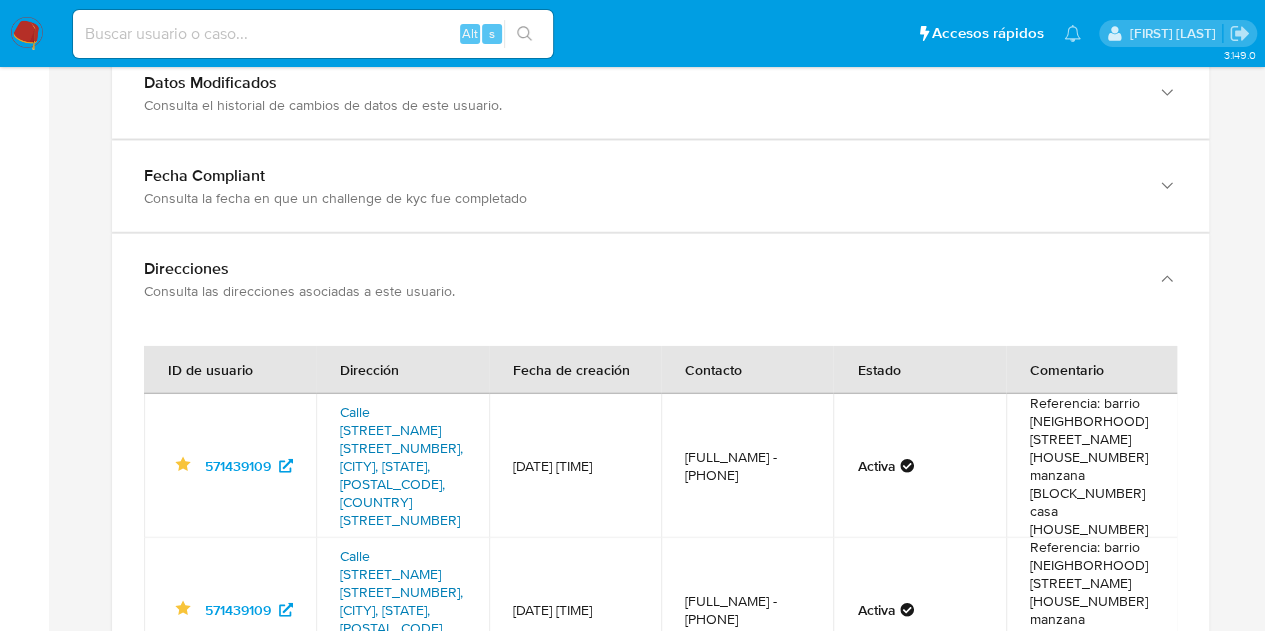 click on "Calle [STREET_NAME] [STREET_NUMBER], [CITY], [STATE], [POSTAL_CODE], [COUNTRY] [STREET_NUMBER]" at bounding box center (401, 610) 